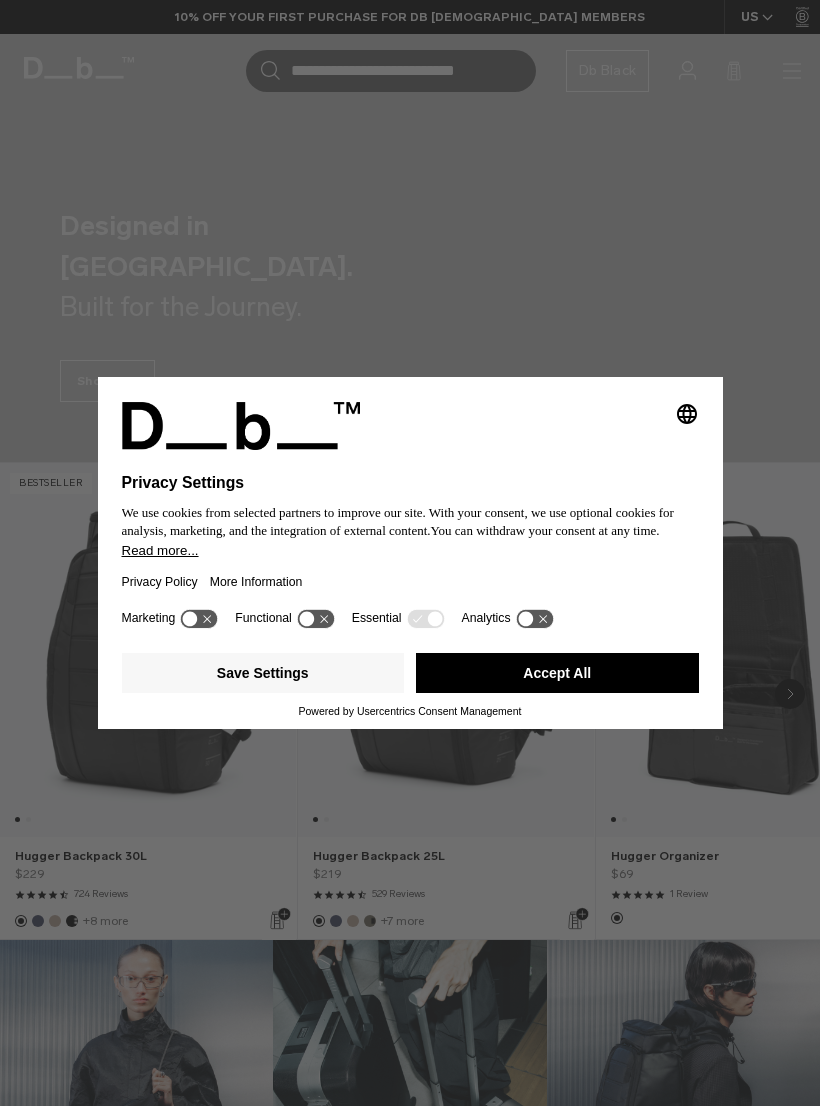 scroll, scrollTop: 0, scrollLeft: 0, axis: both 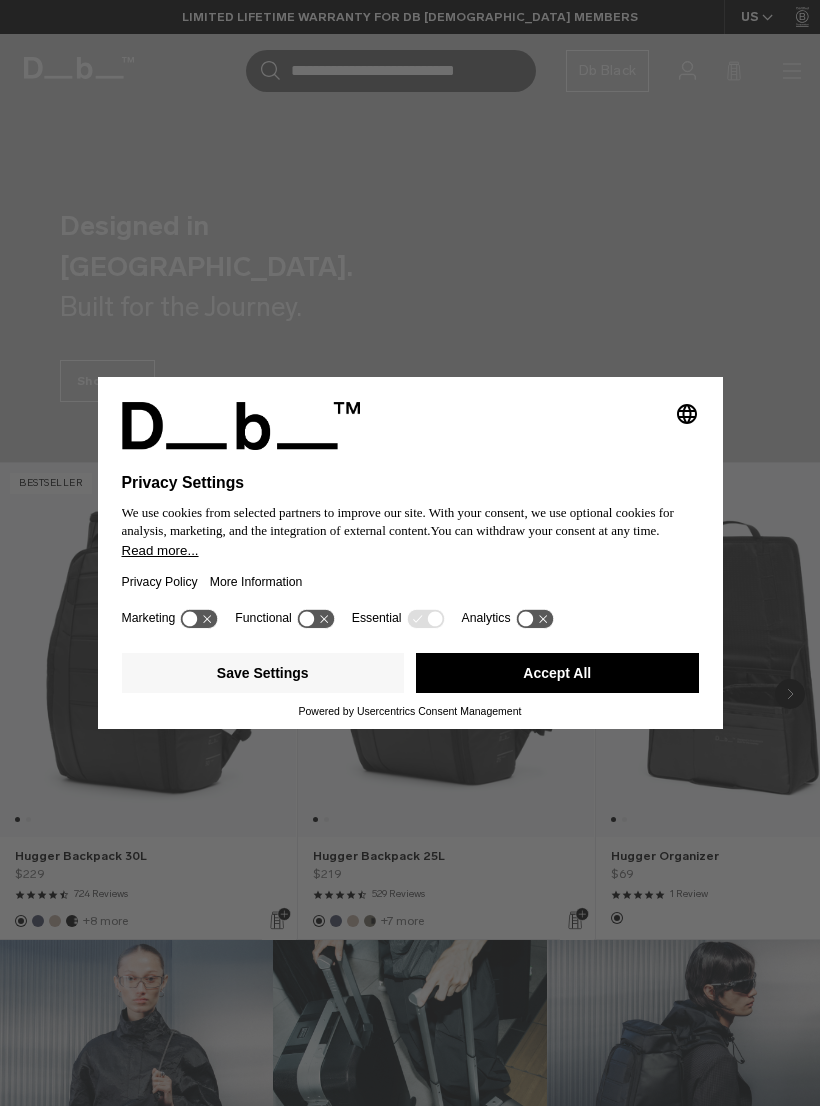 click on "Save Settings" at bounding box center (263, 673) 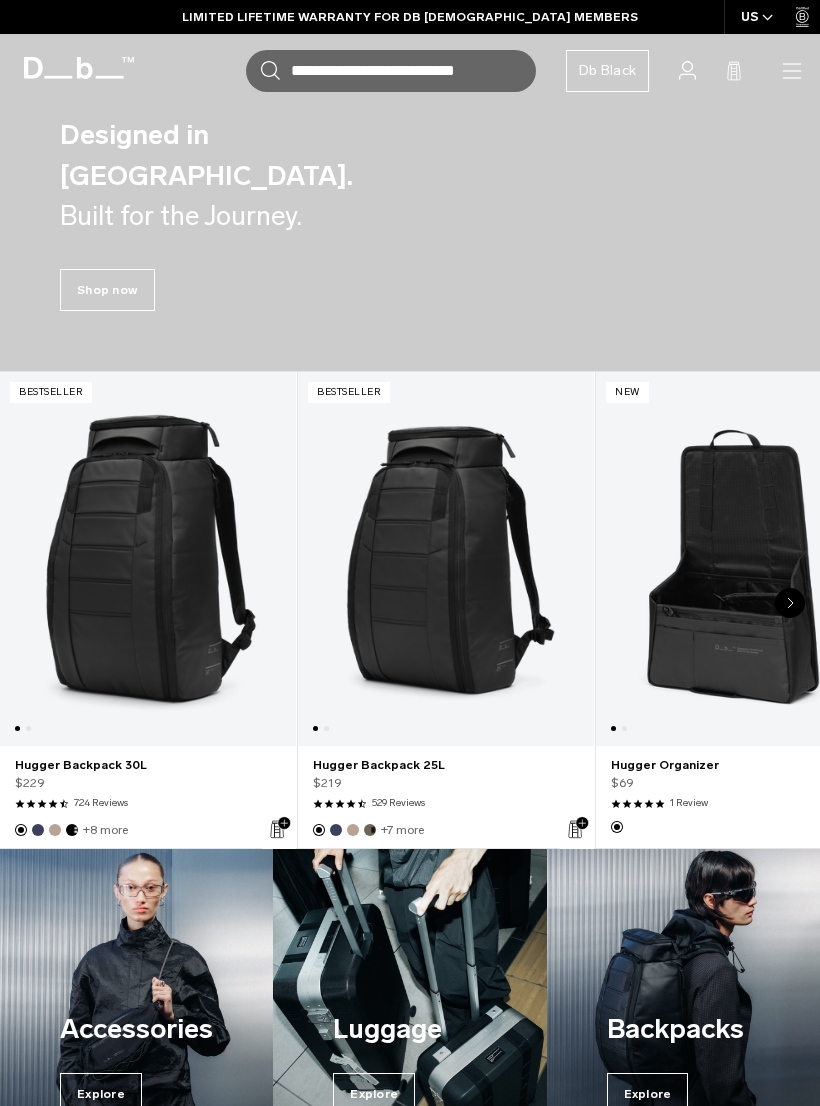 scroll, scrollTop: 90, scrollLeft: 0, axis: vertical 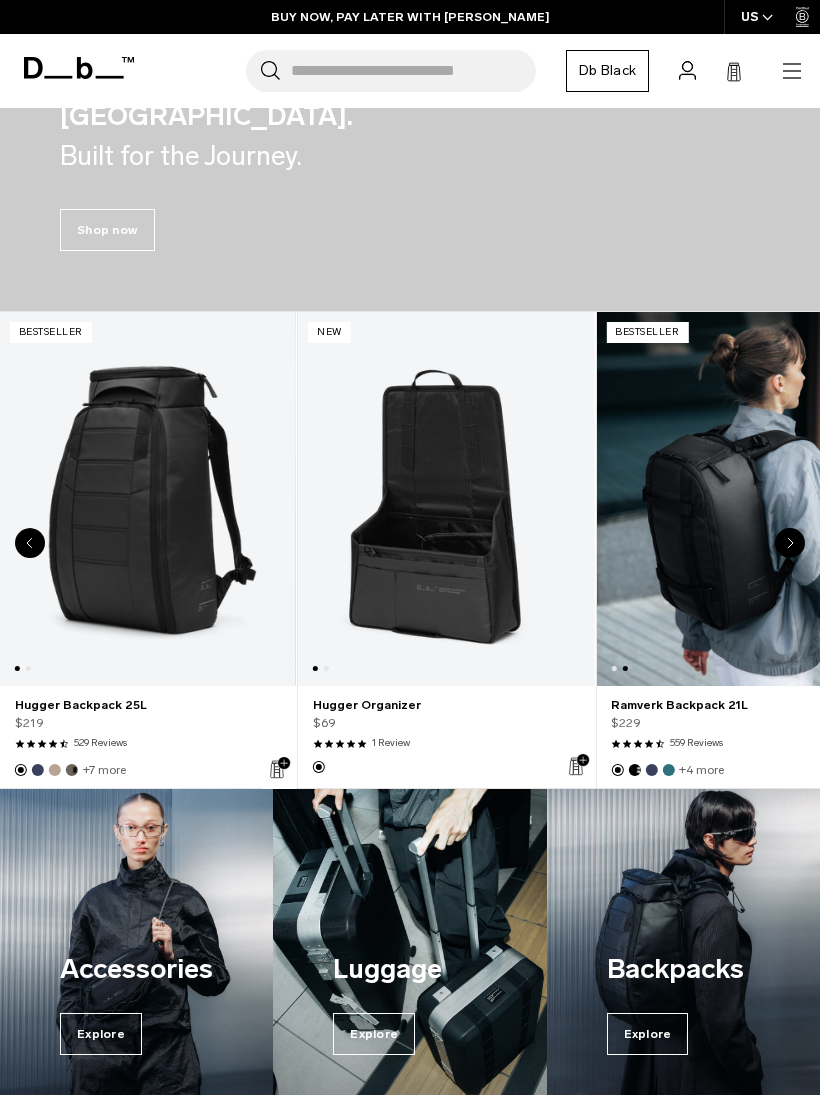 click at bounding box center [446, 499] 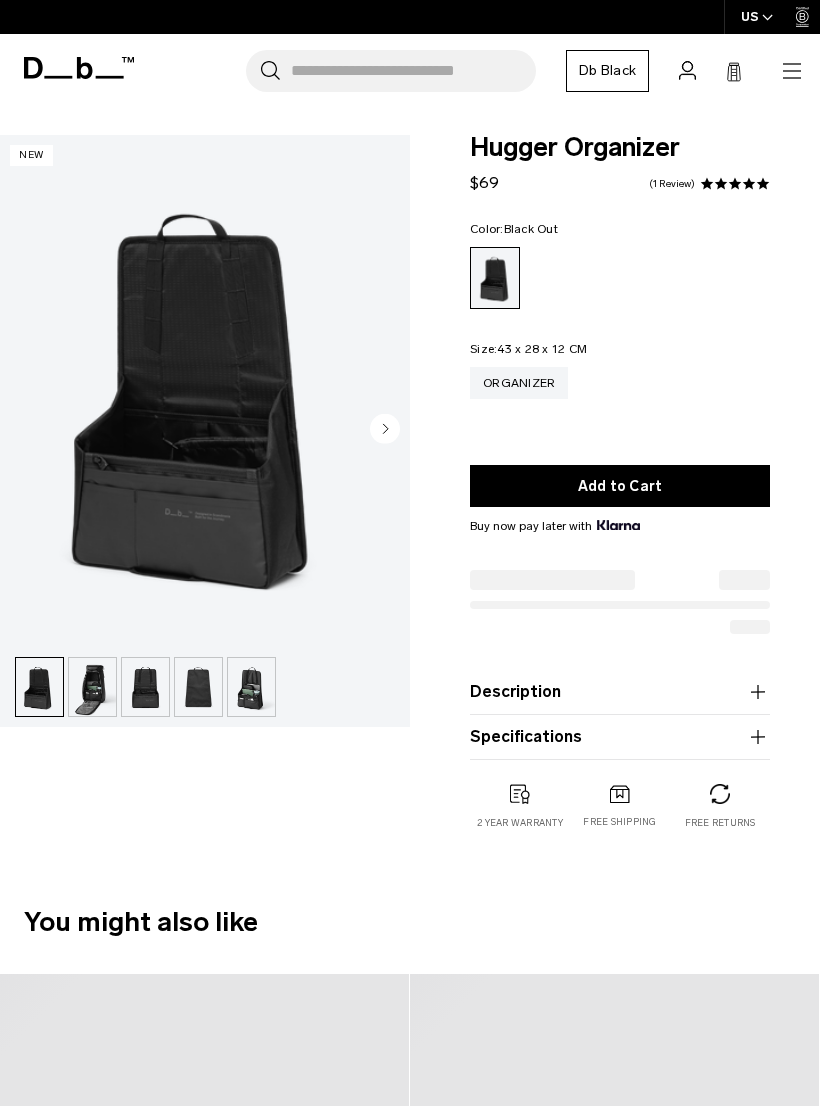 scroll, scrollTop: 0, scrollLeft: 0, axis: both 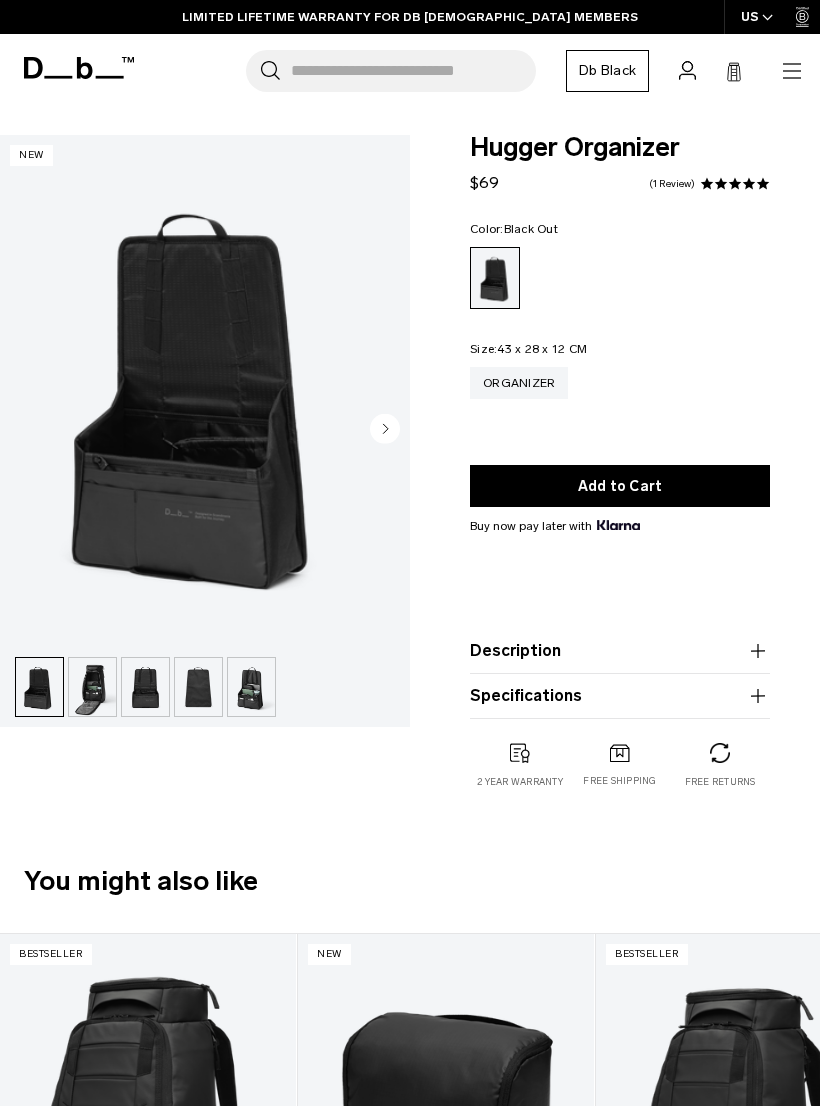 click at bounding box center (205, 391) 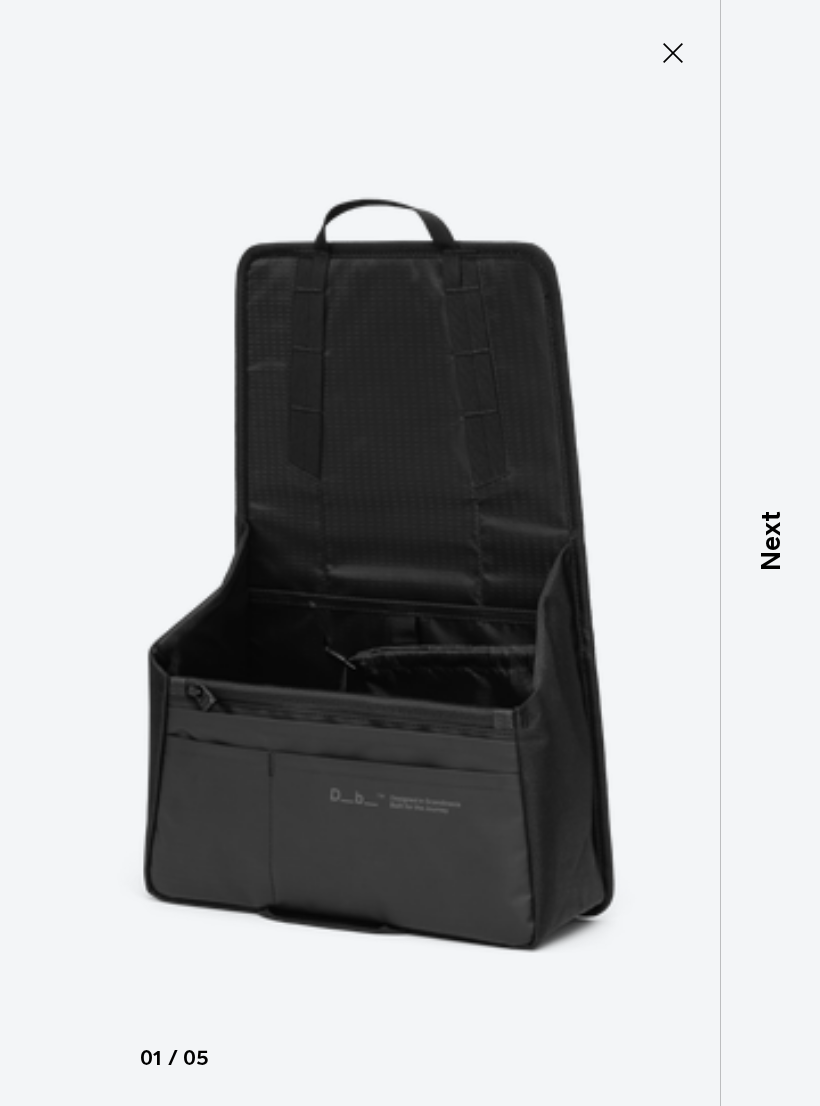 click on "Next" at bounding box center [770, 541] 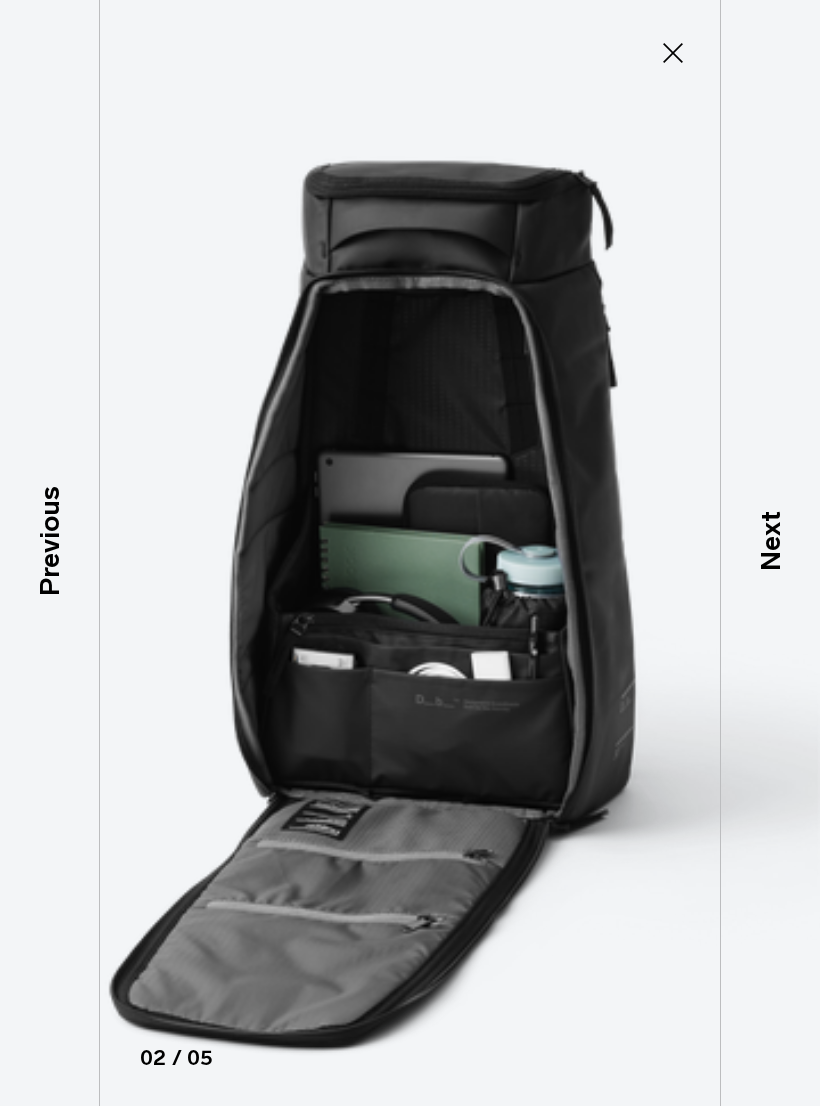 click on "Next" at bounding box center [770, 541] 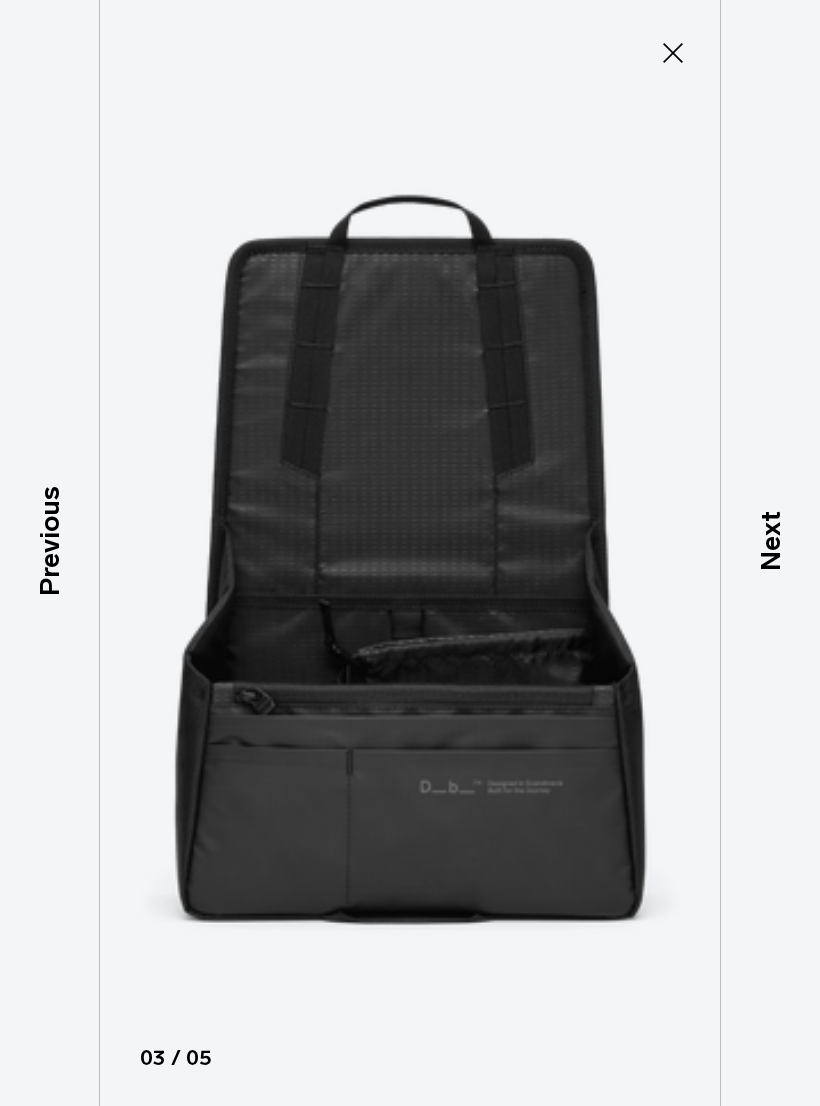 click on "Next" at bounding box center [770, 541] 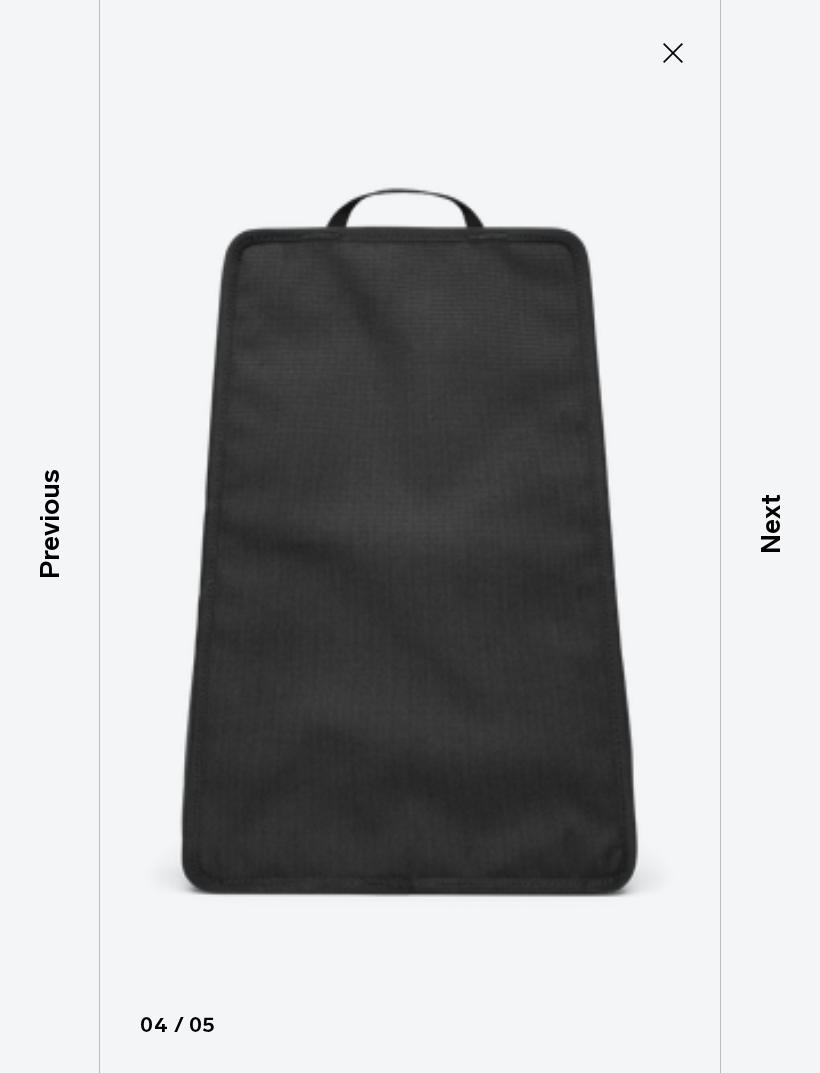 click on "Next" at bounding box center [770, 525] 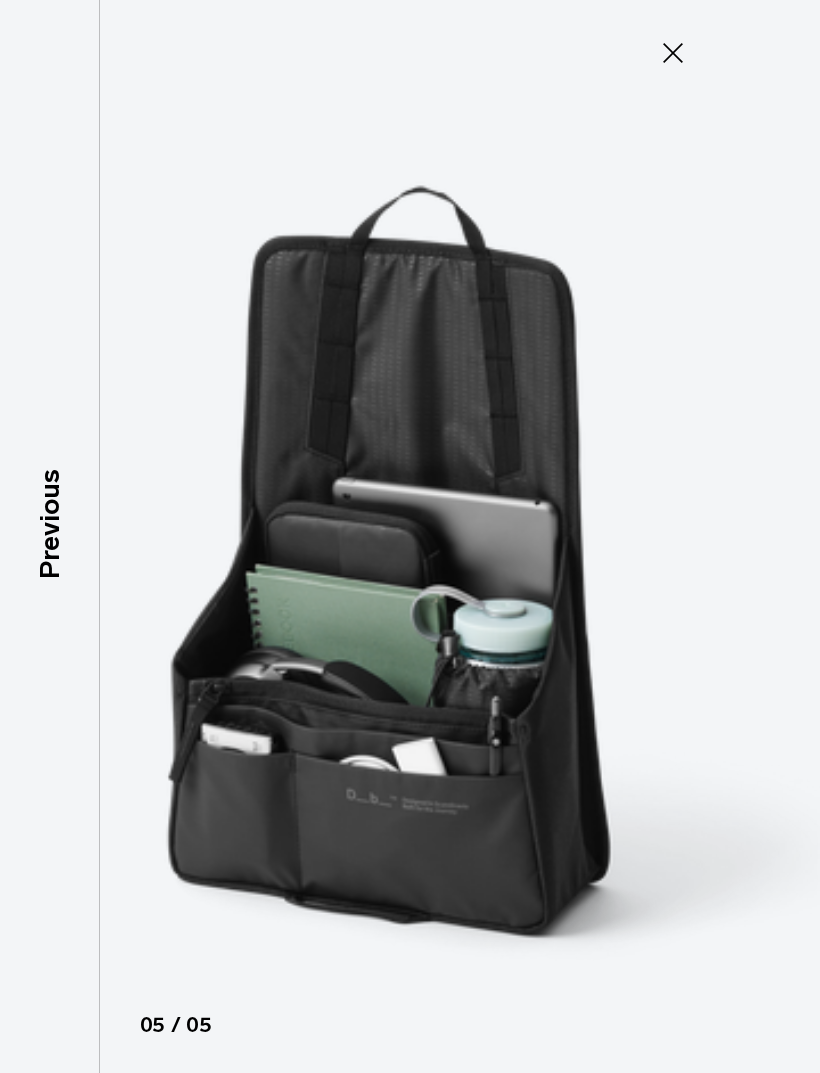click 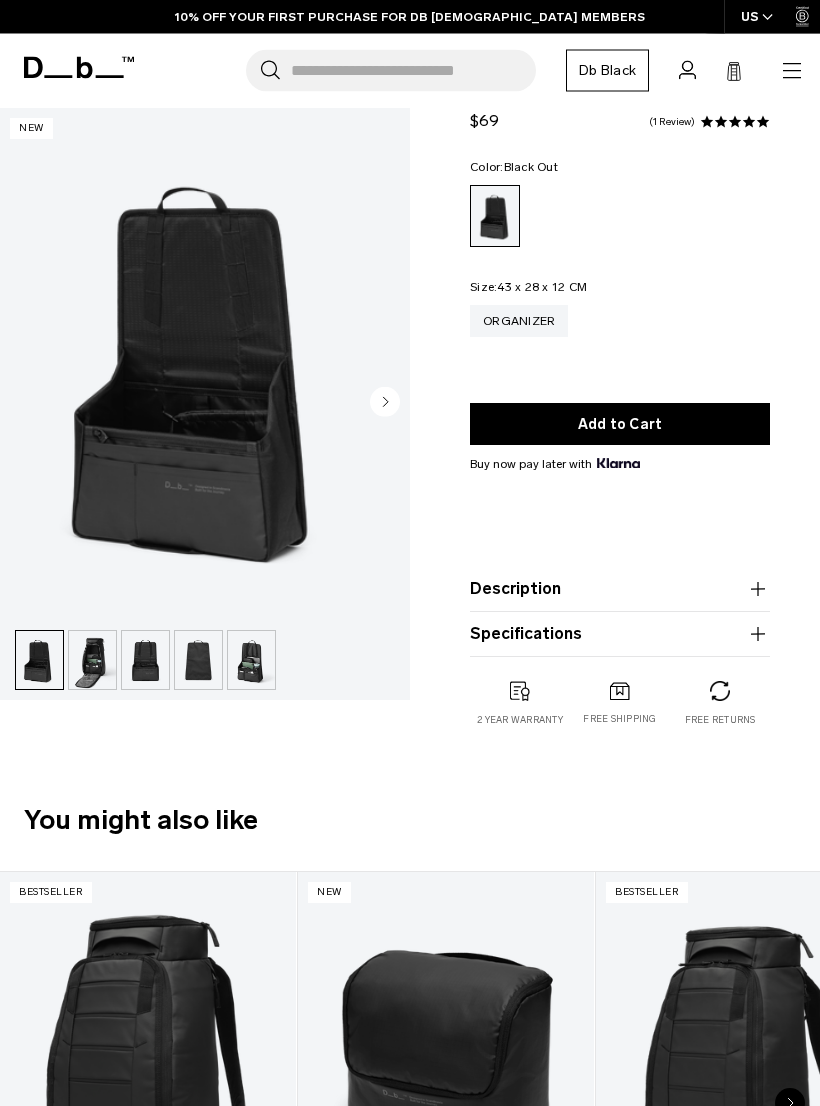 scroll, scrollTop: 0, scrollLeft: 0, axis: both 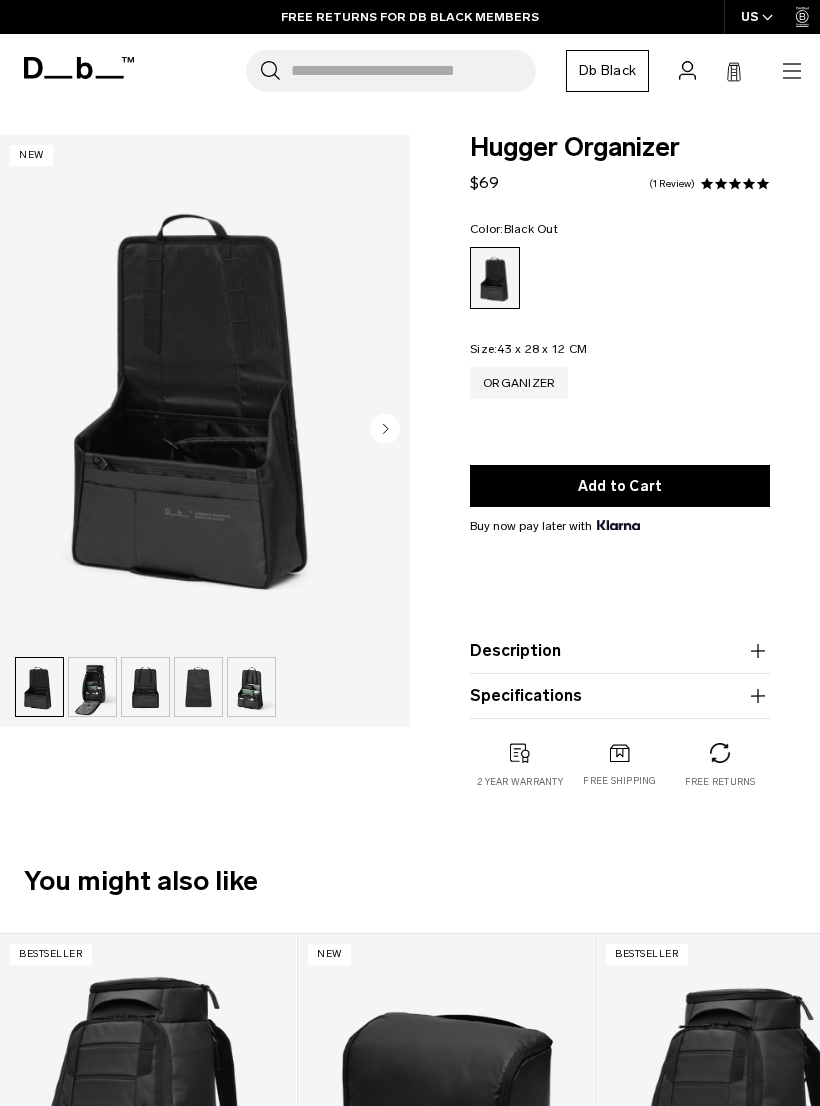 click 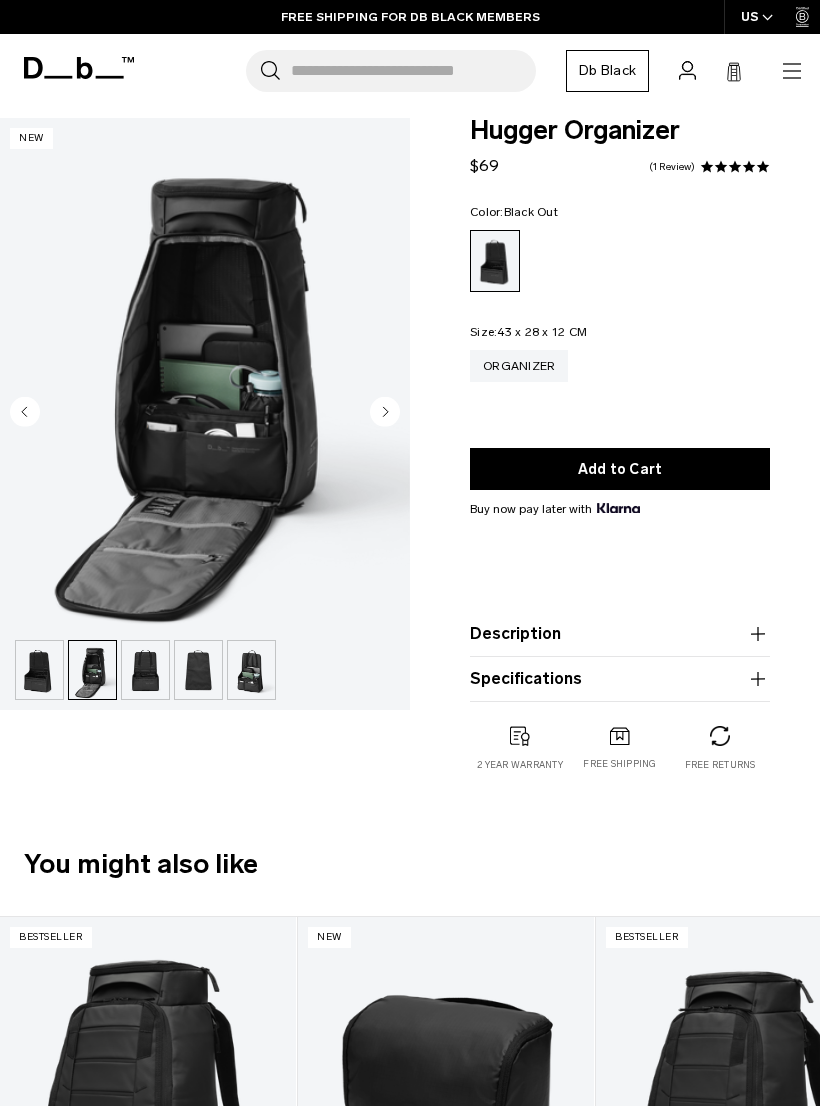 scroll, scrollTop: 0, scrollLeft: 0, axis: both 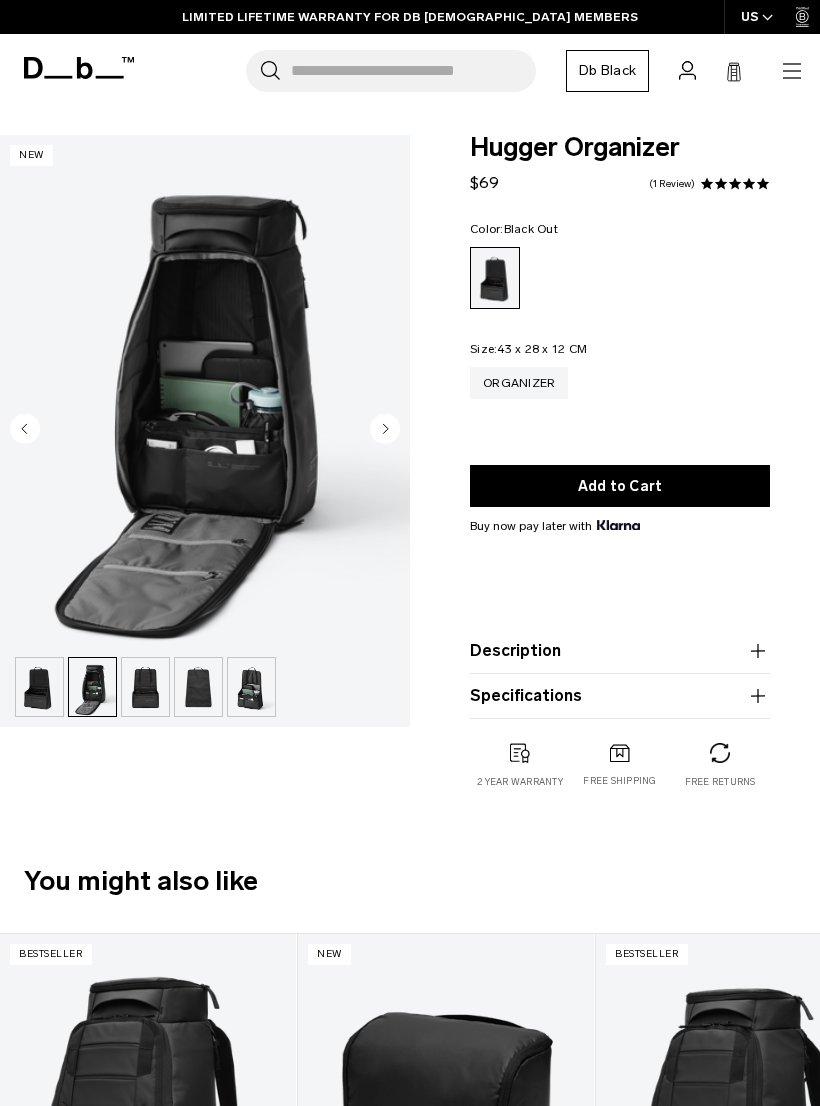 click on "Add to Cart" at bounding box center (620, 486) 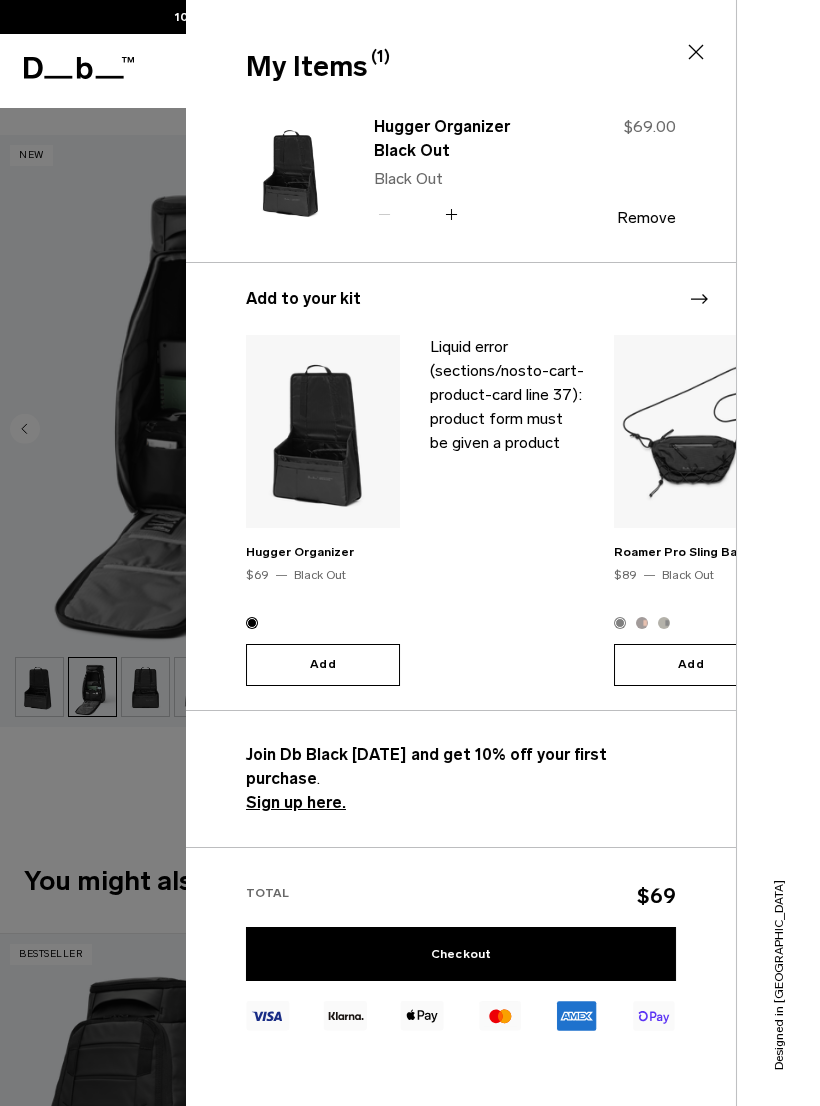click 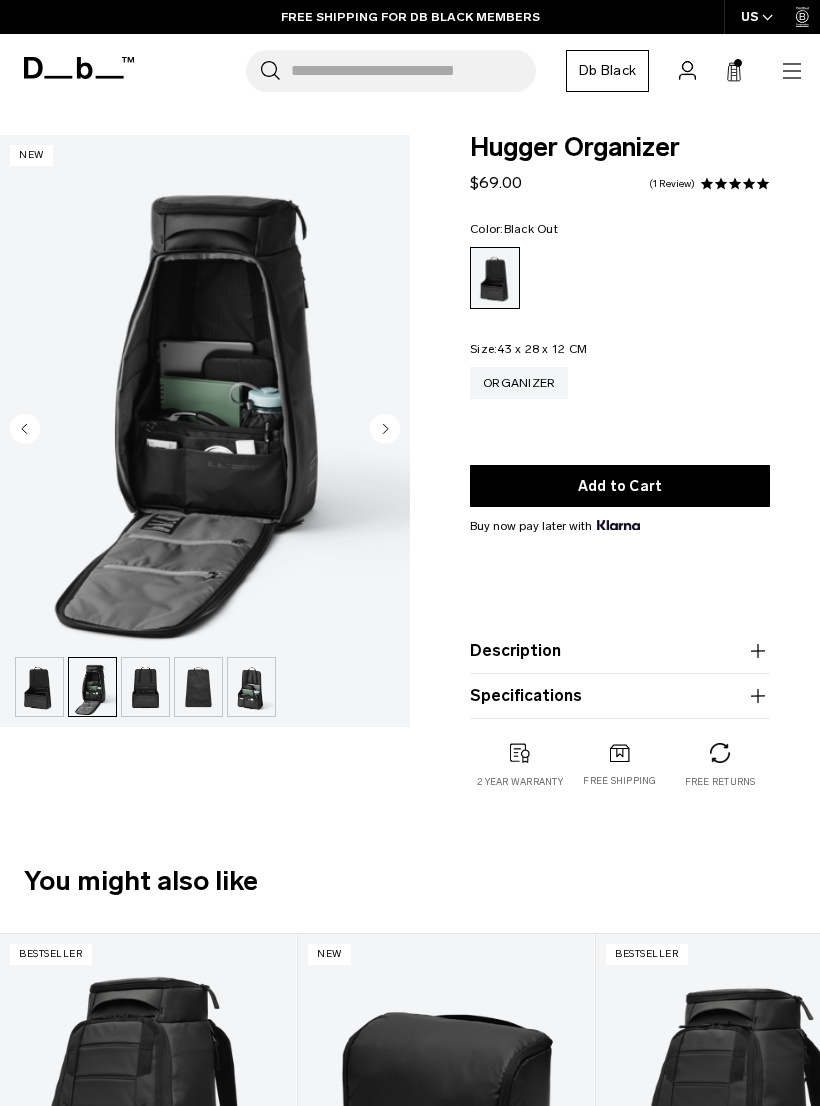 click 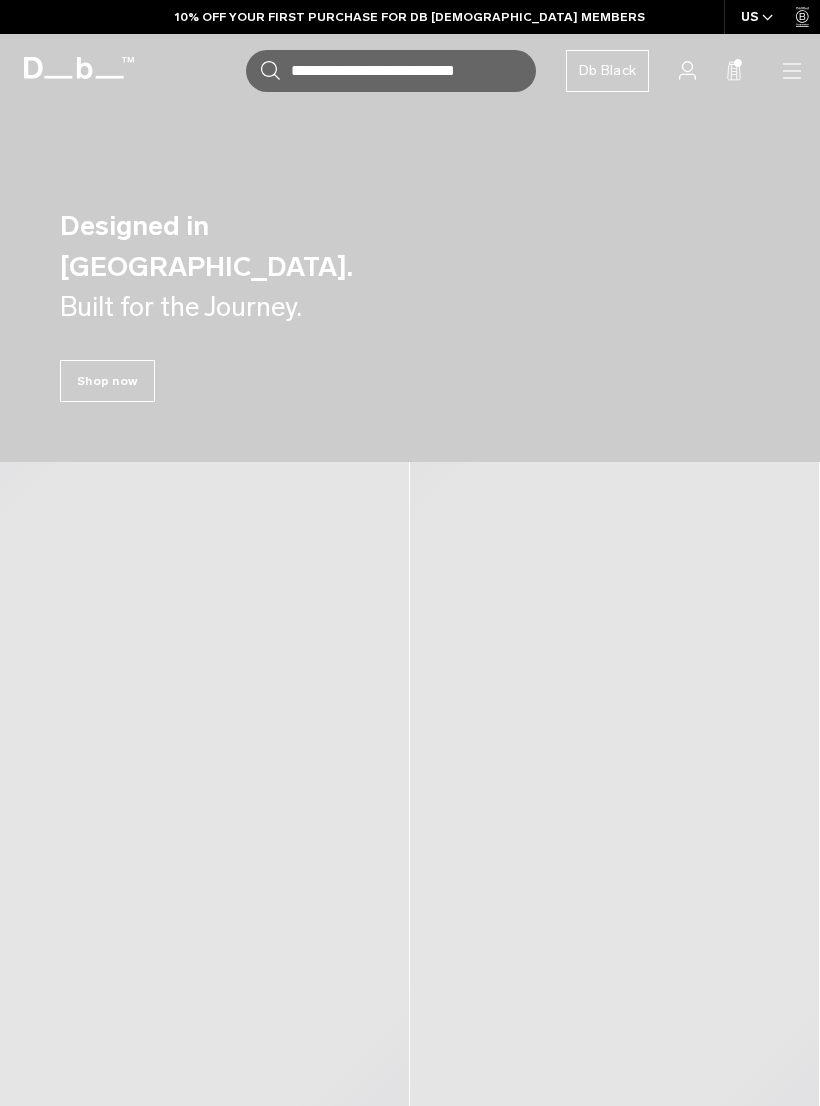 scroll, scrollTop: 0, scrollLeft: 0, axis: both 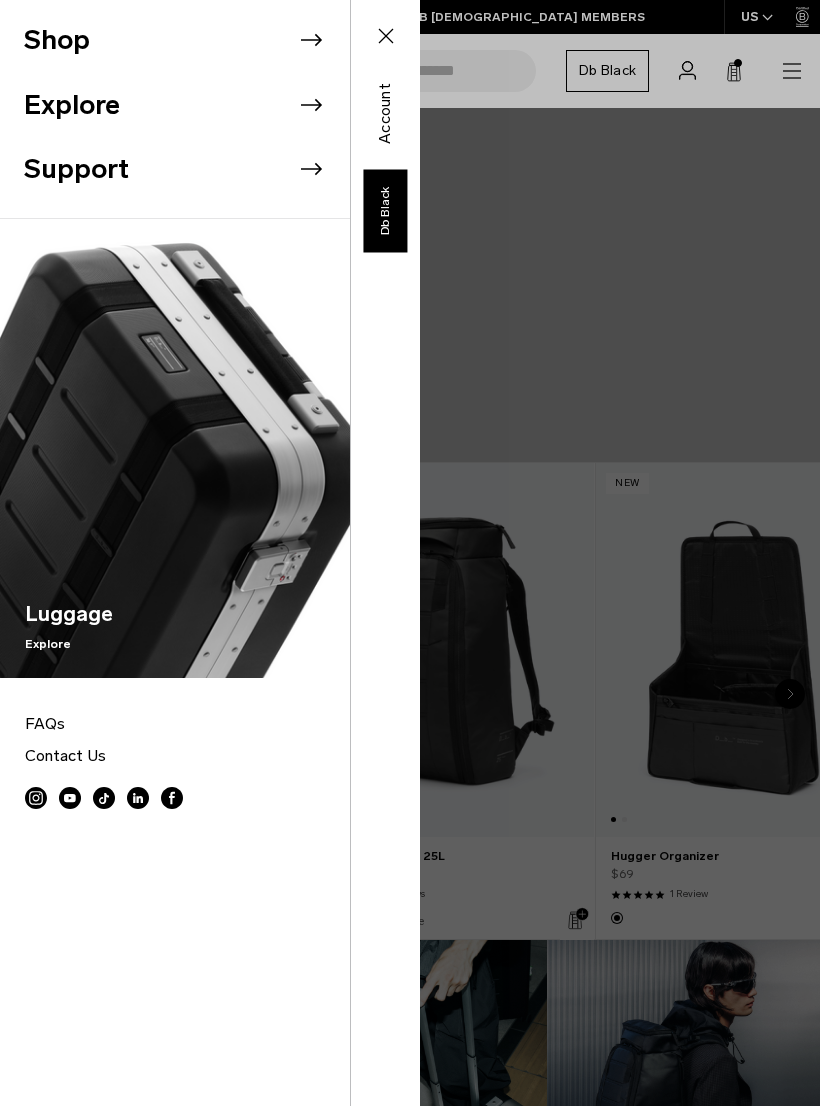 click 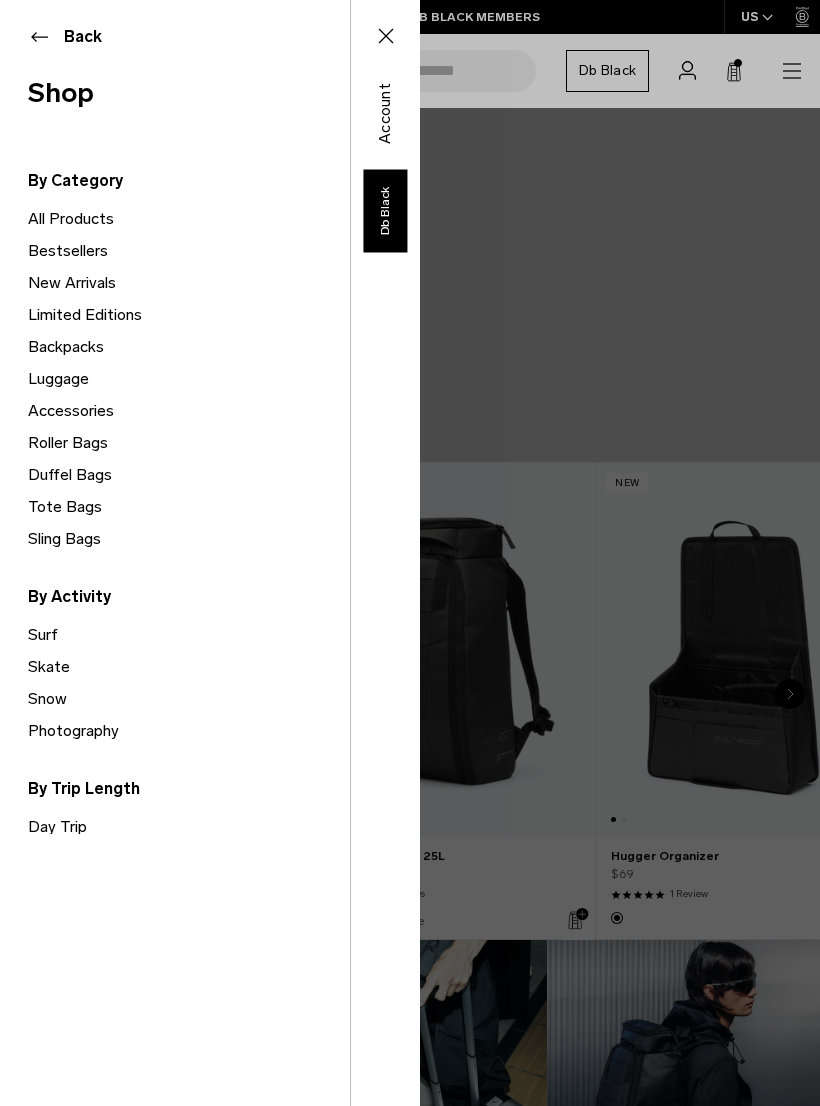 click on "Snow" at bounding box center [189, 699] 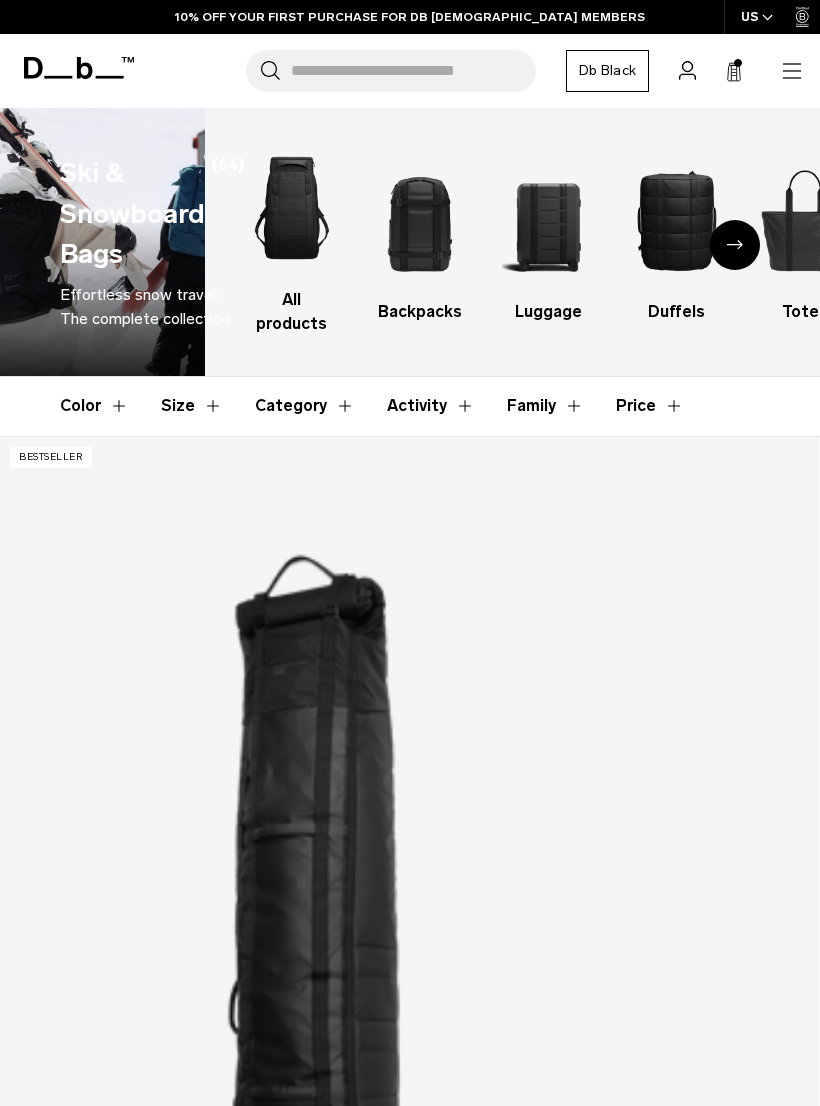 scroll, scrollTop: 0, scrollLeft: 0, axis: both 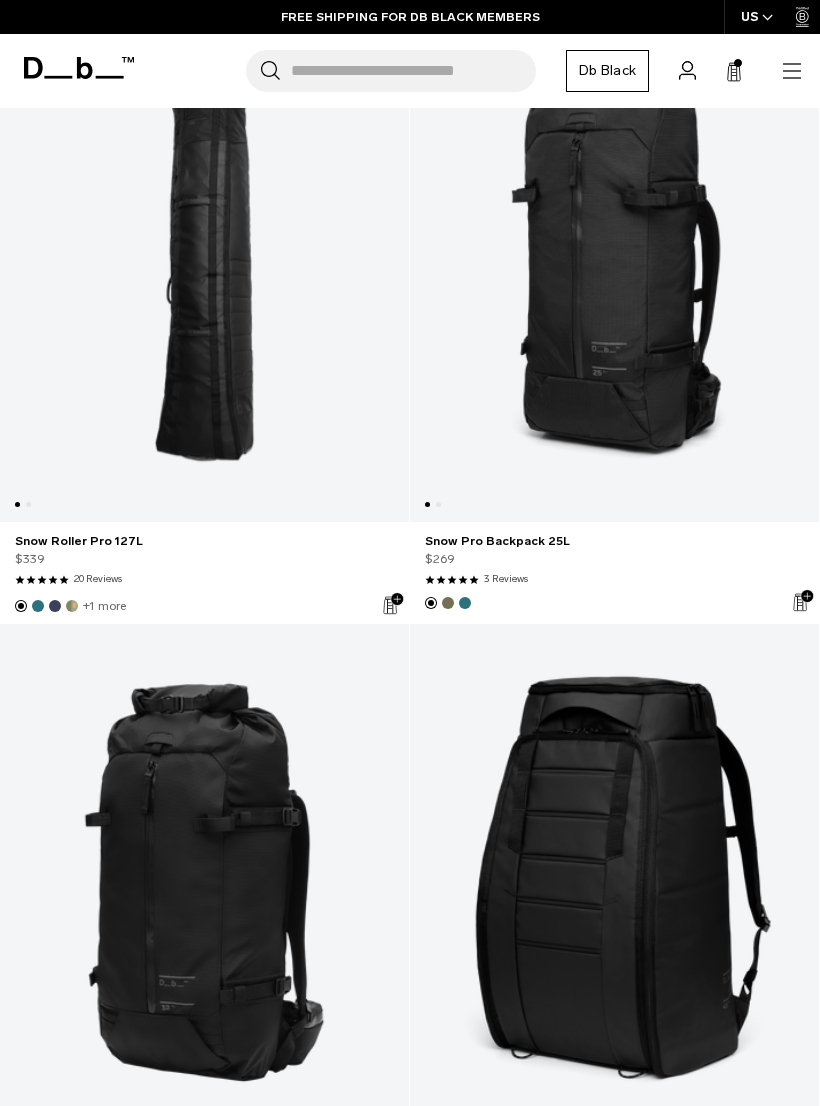 click at bounding box center (448, 603) 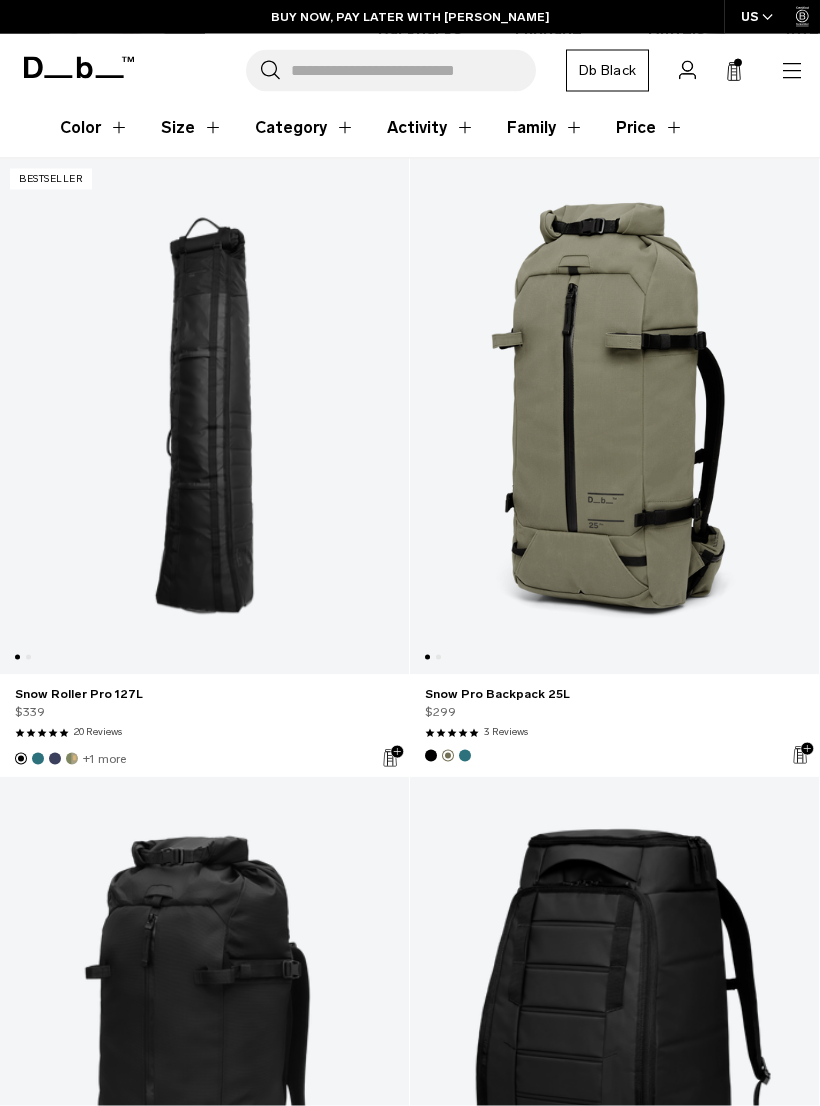 scroll, scrollTop: 280, scrollLeft: 0, axis: vertical 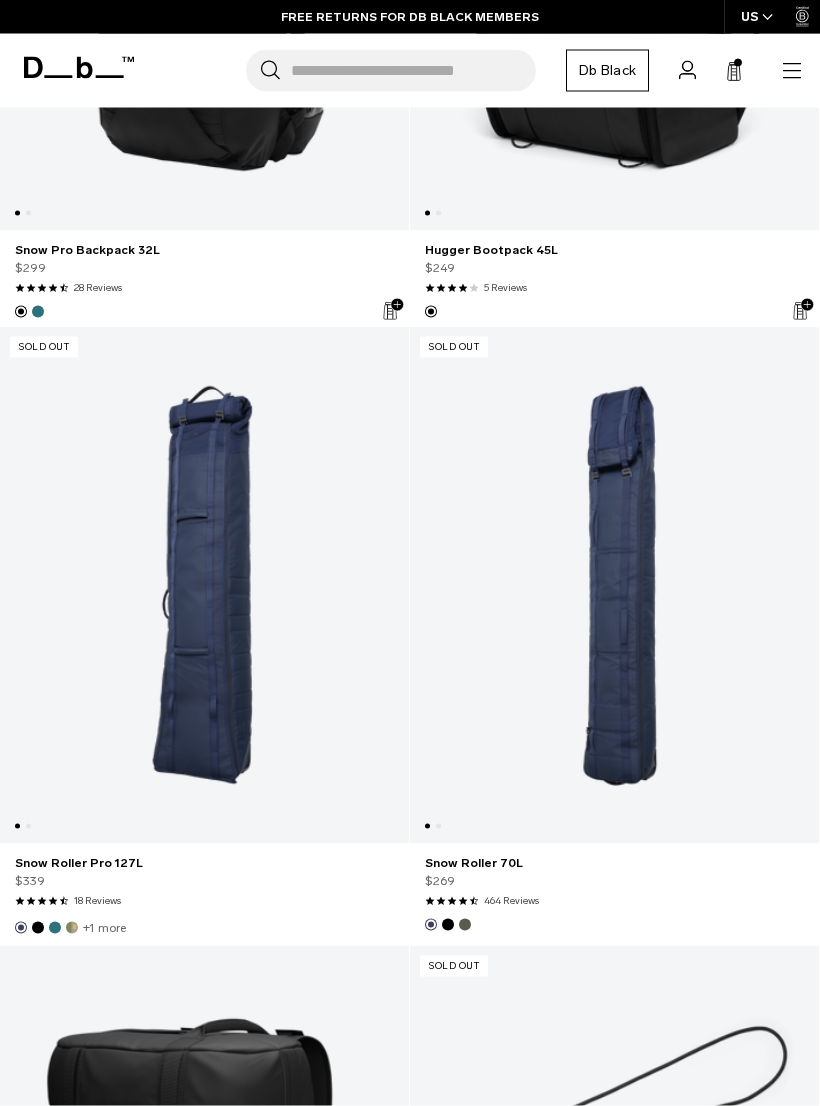 click at bounding box center (72, 928) 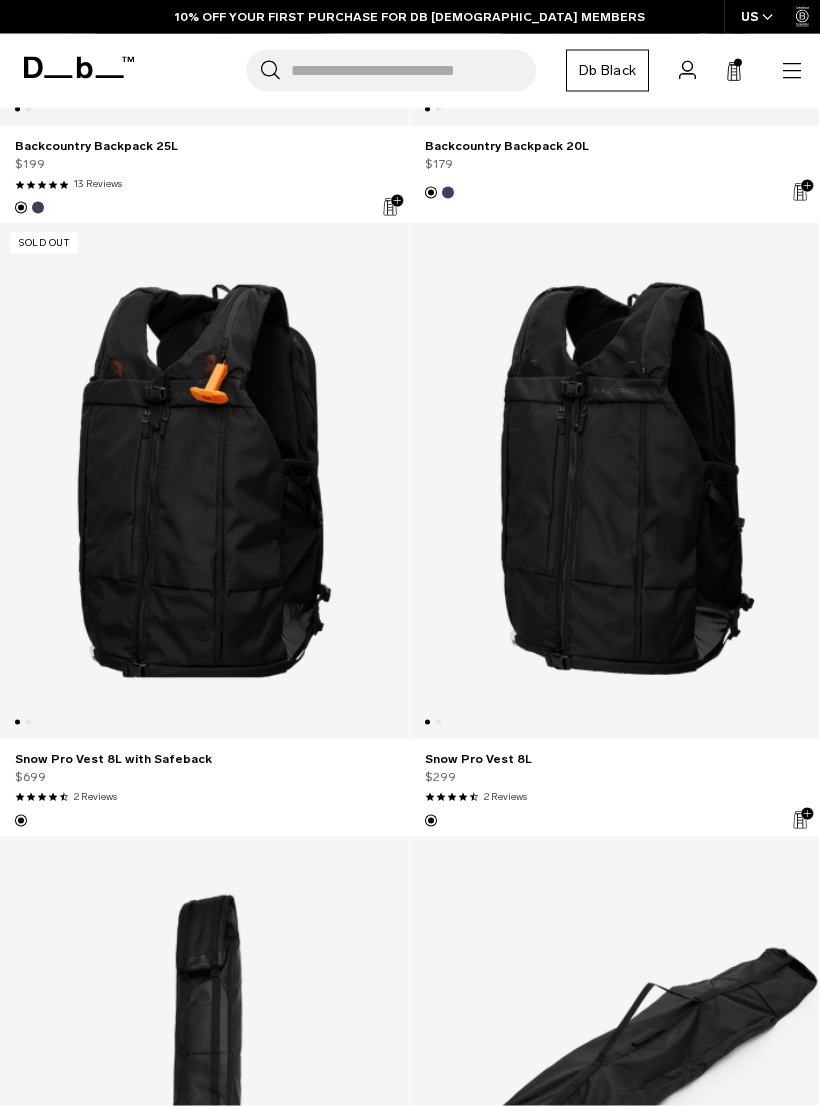 scroll, scrollTop: 3296, scrollLeft: 0, axis: vertical 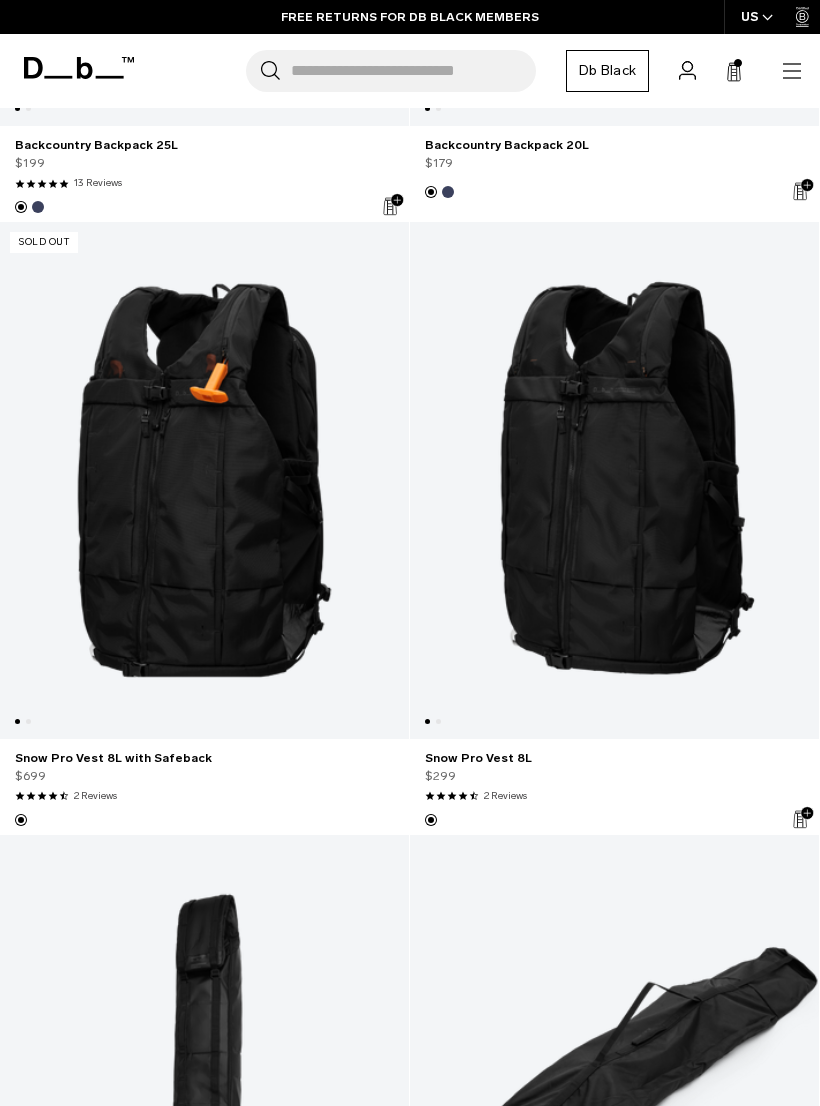 click at bounding box center (614, 480) 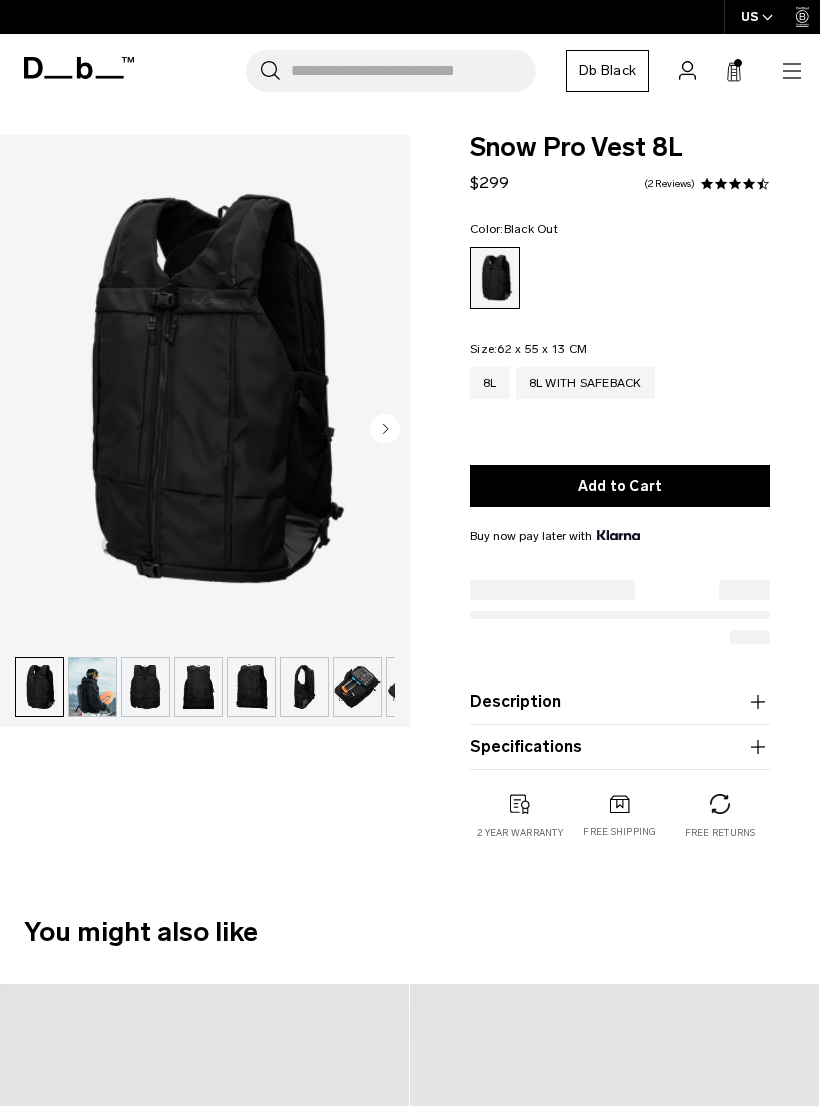 scroll, scrollTop: 0, scrollLeft: 0, axis: both 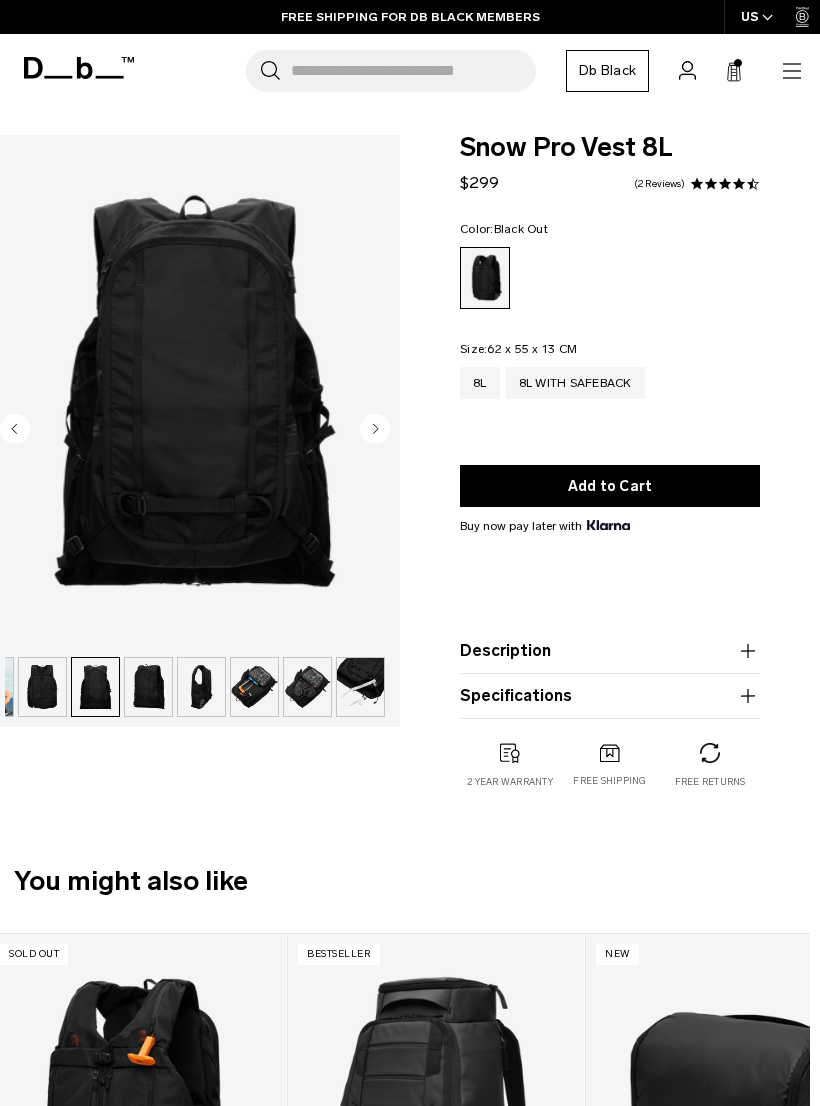 click at bounding box center [195, 391] 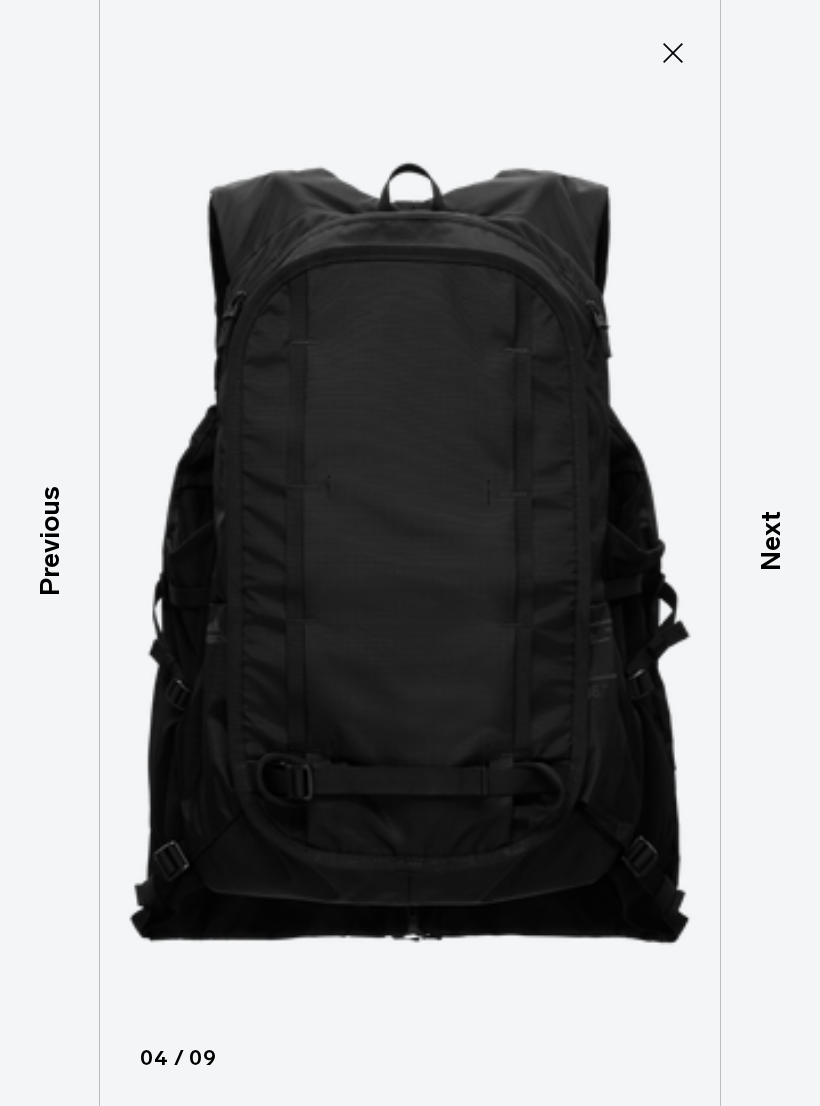 click on "Next" at bounding box center (770, 541) 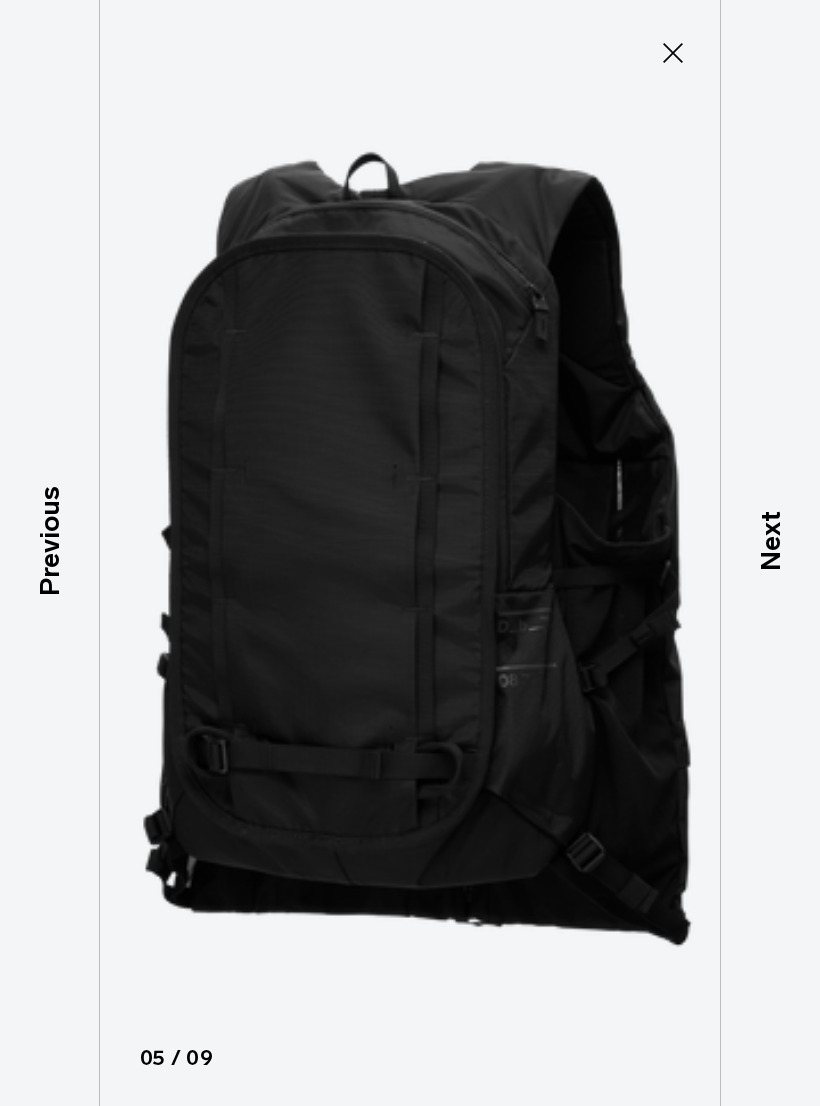 click on "Next" at bounding box center [770, 541] 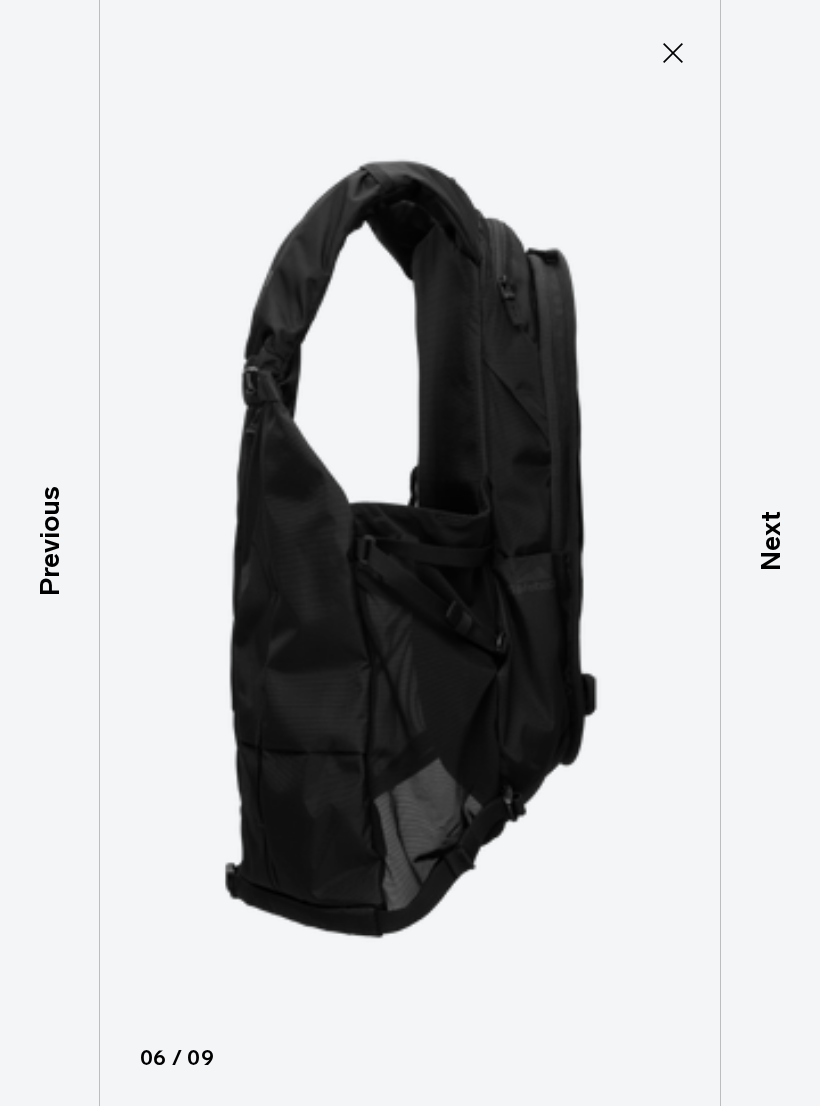 click on "Next" at bounding box center [770, 541] 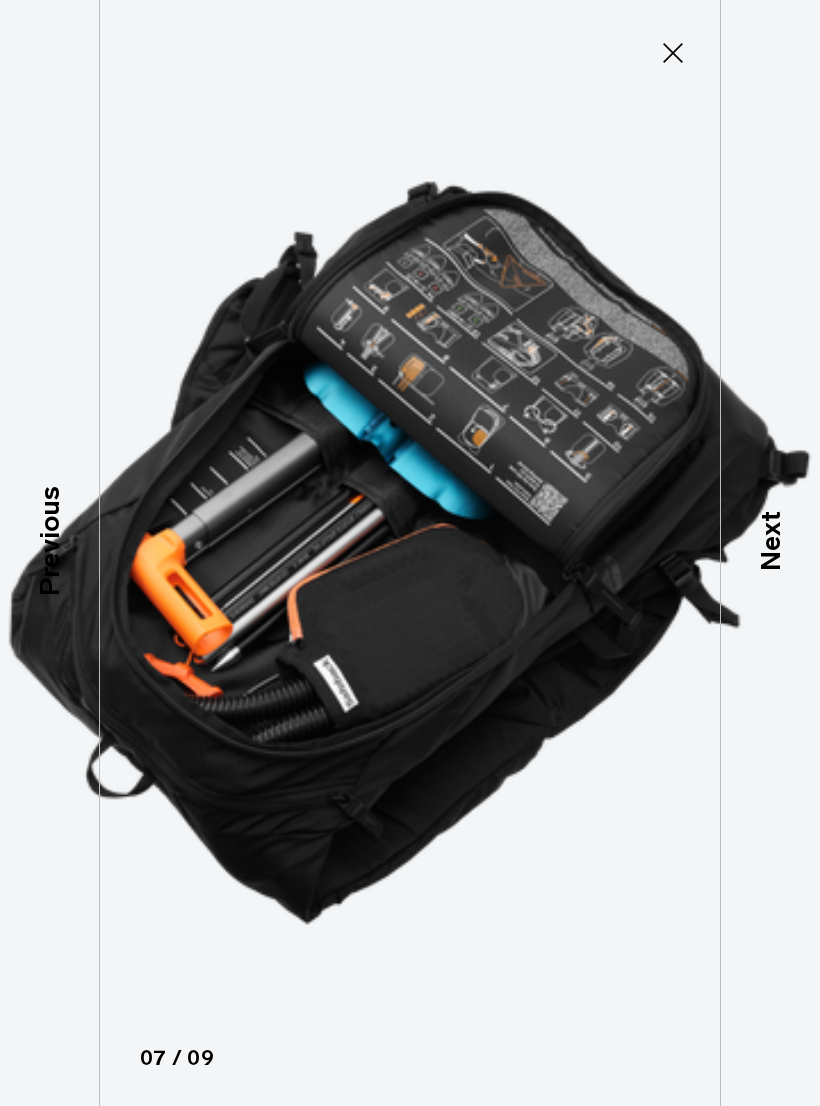 click on "Next" at bounding box center [770, 541] 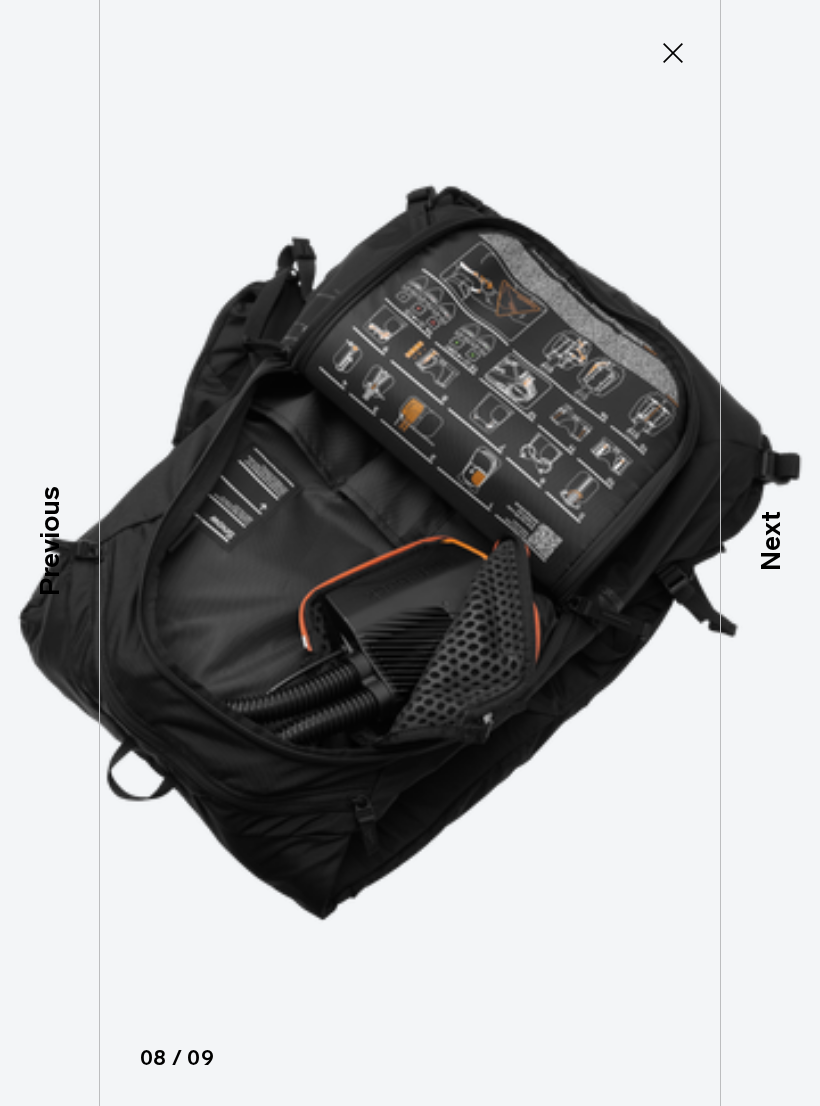 click on "Next" at bounding box center (770, 541) 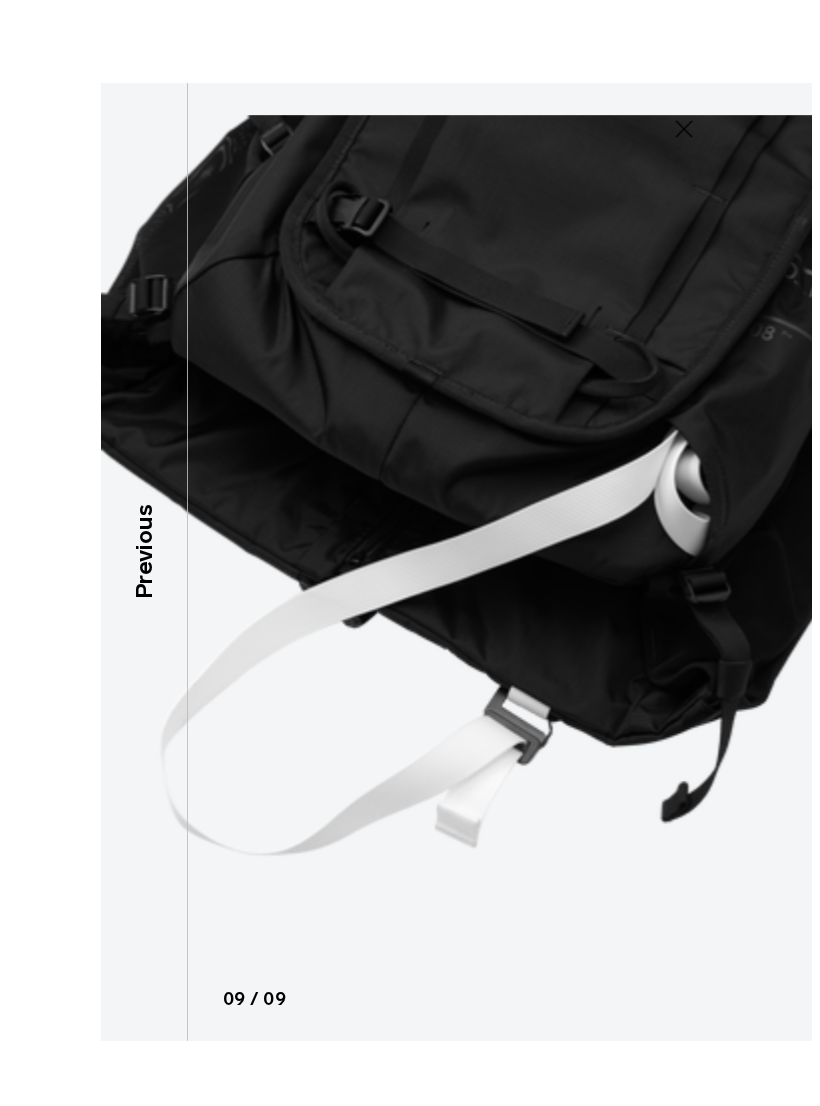 scroll, scrollTop: 0, scrollLeft: 9, axis: horizontal 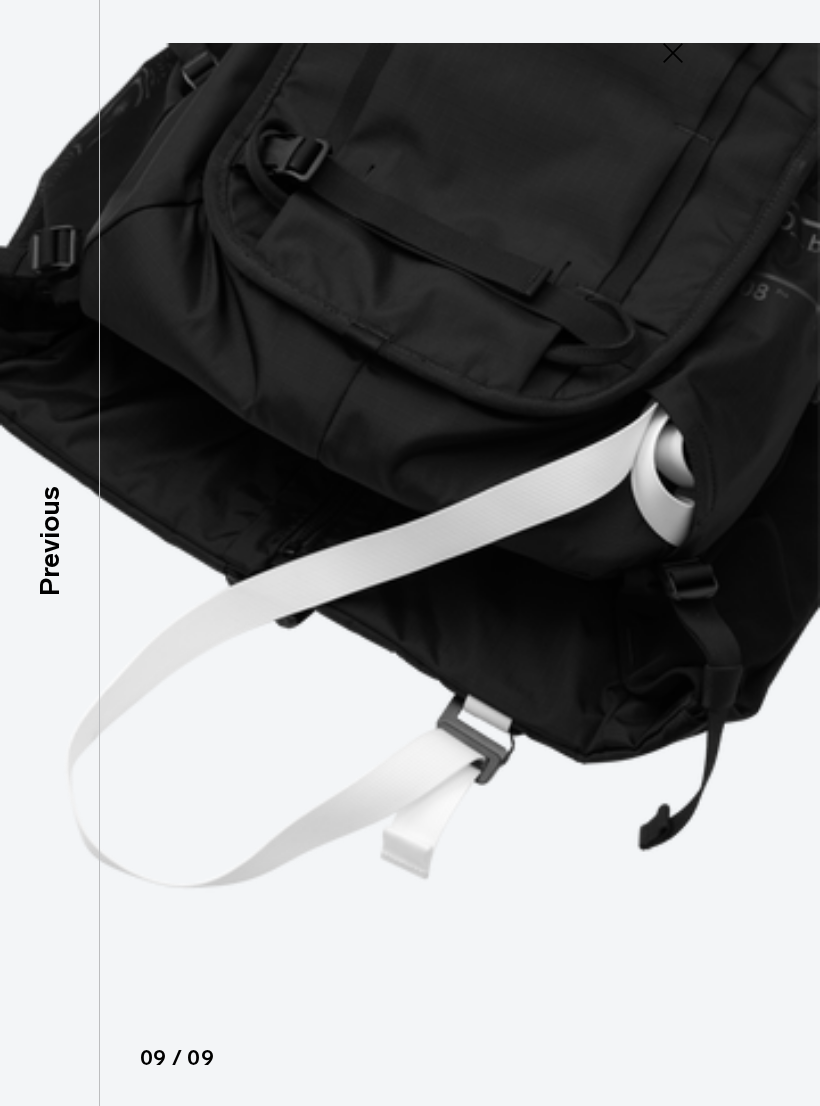 click on "Previous" at bounding box center (50, 553) 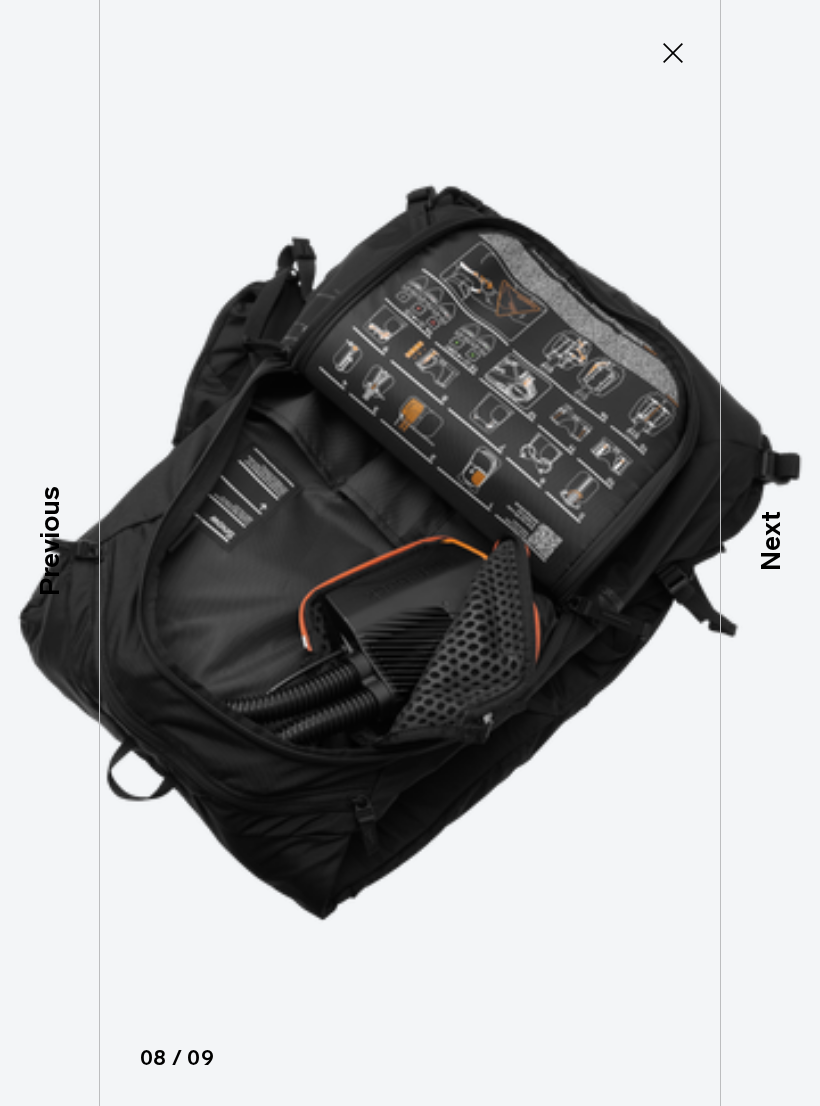 click 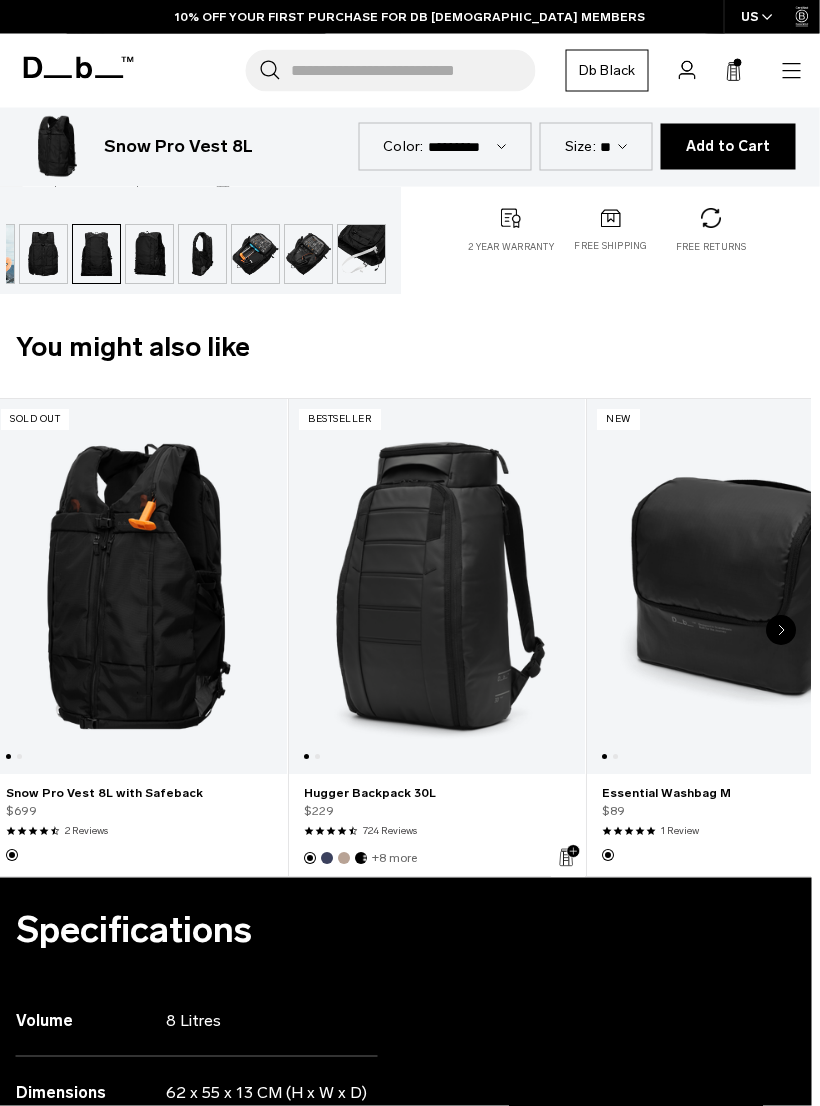 scroll, scrollTop: 549, scrollLeft: 9, axis: both 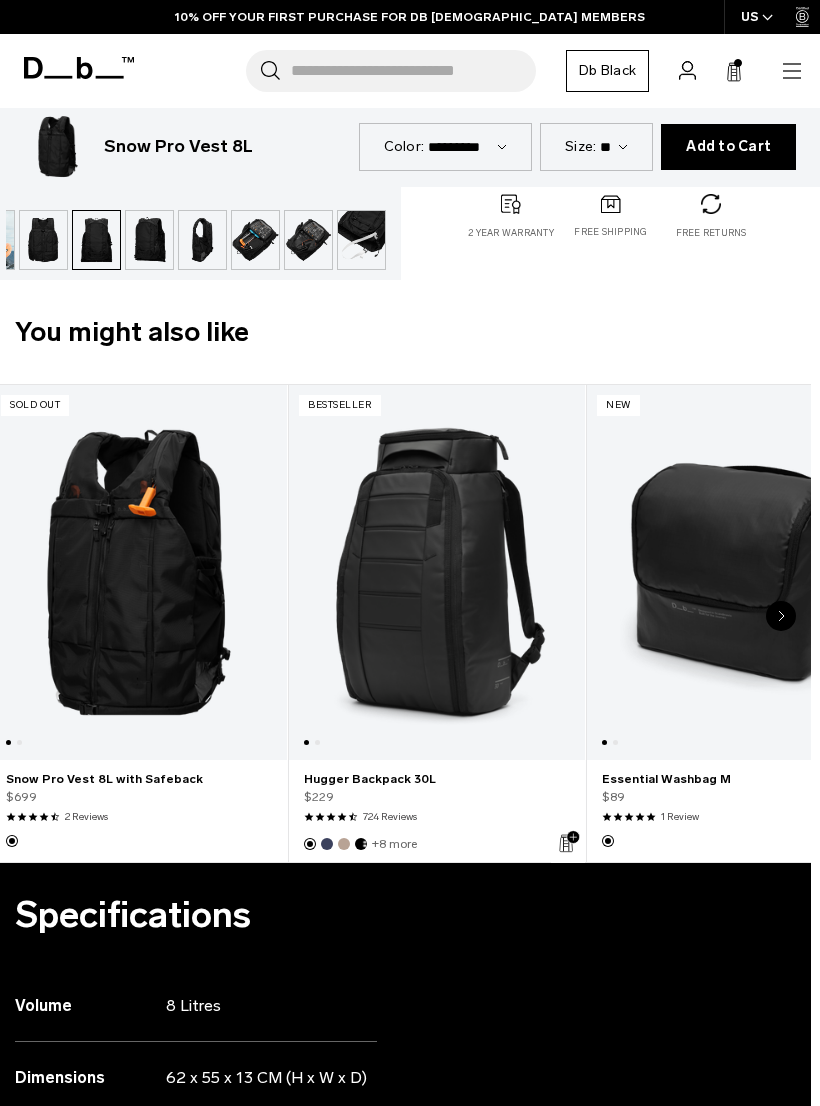 click at bounding box center [139, 572] 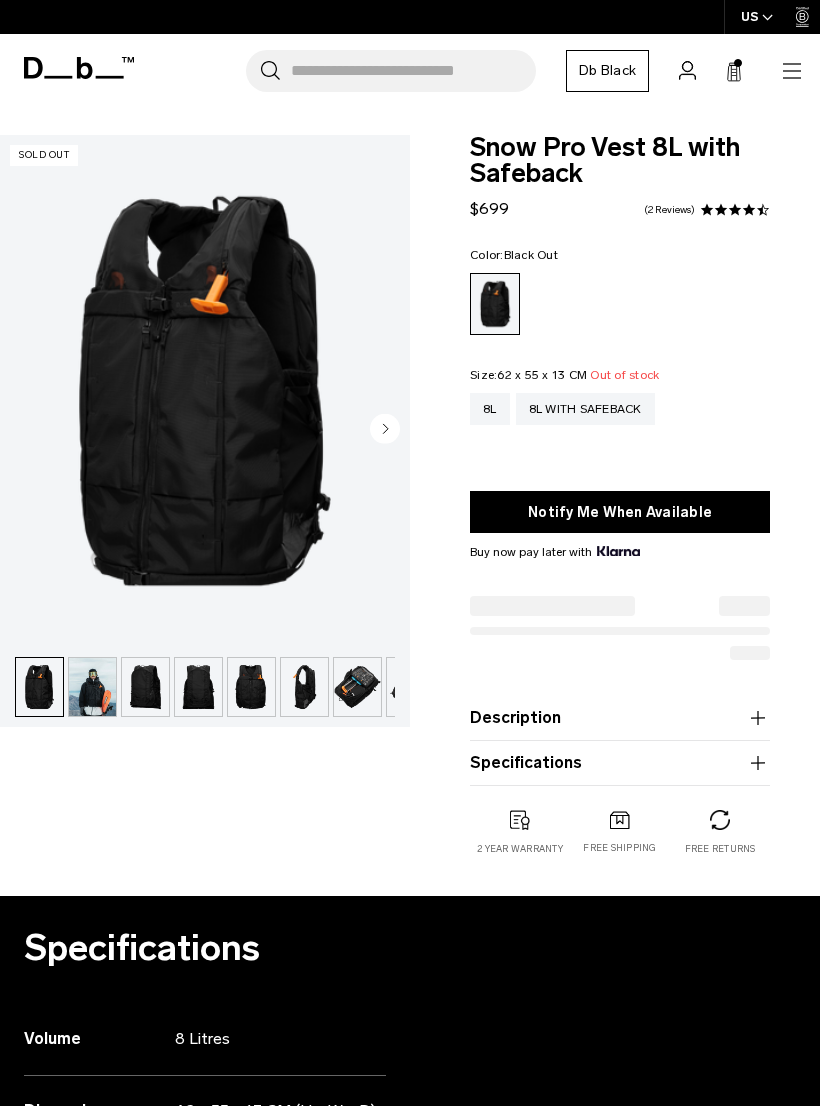 scroll, scrollTop: 0, scrollLeft: 0, axis: both 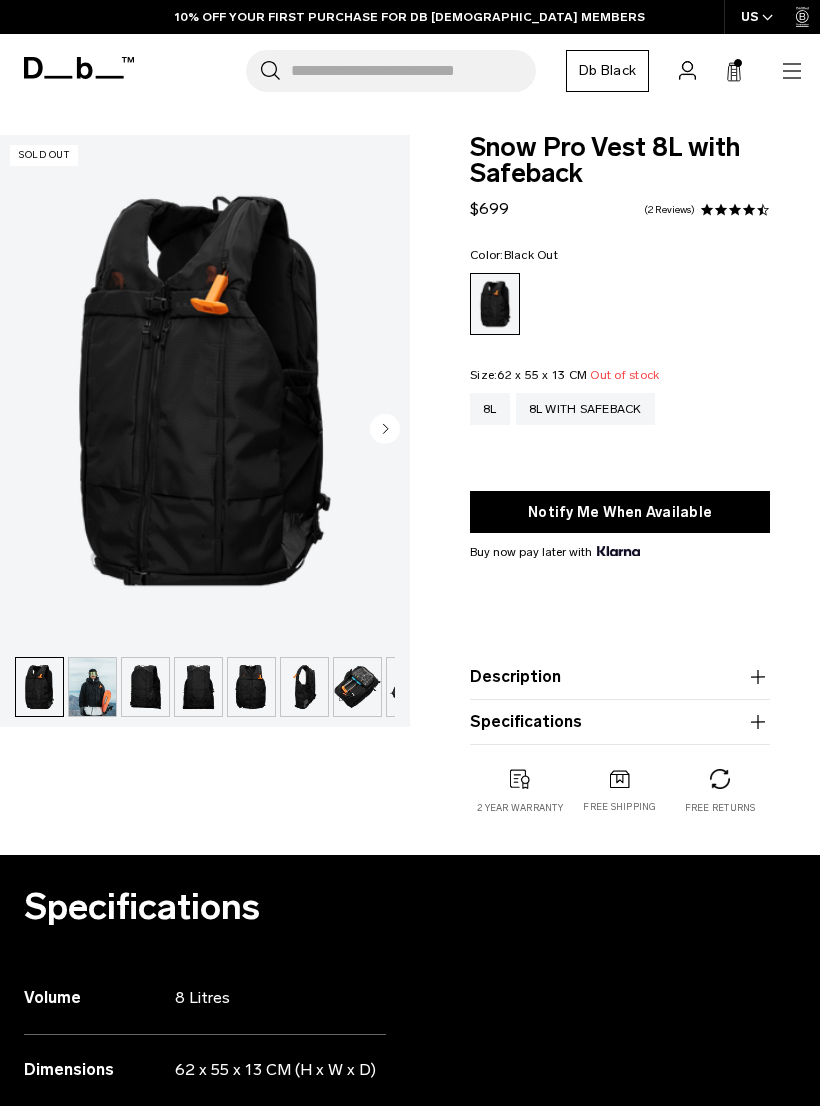 click 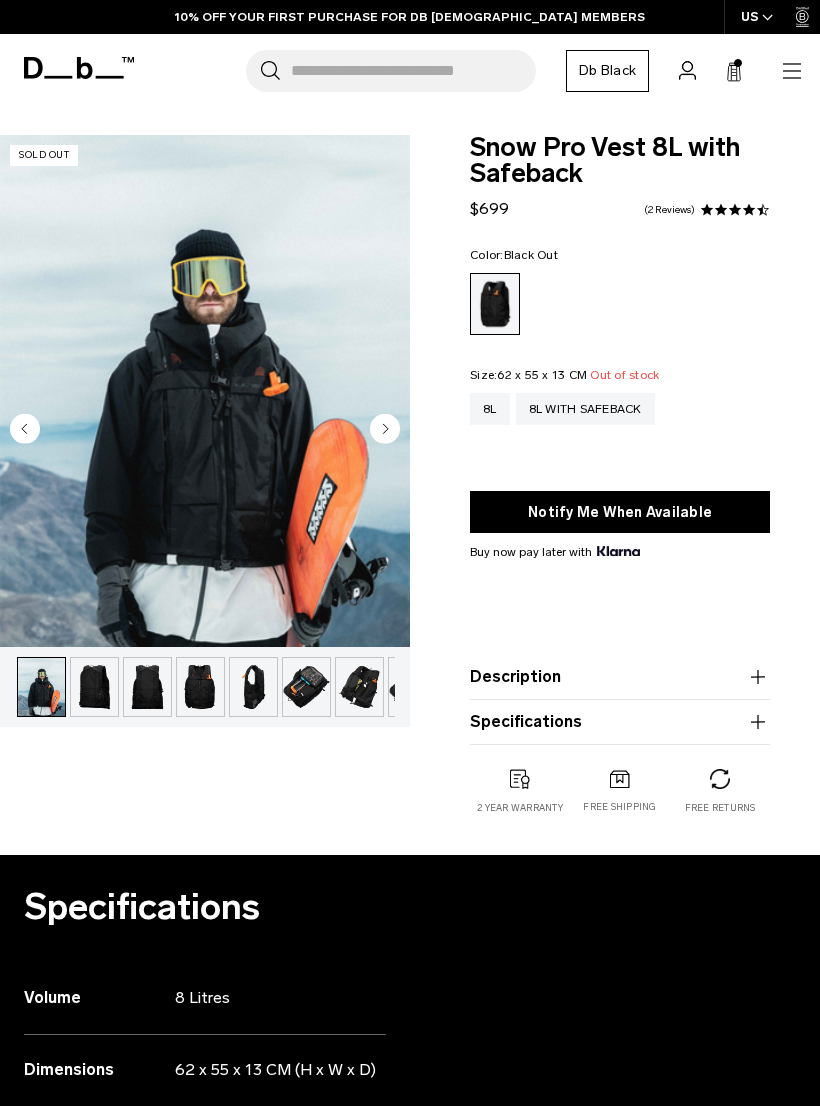 scroll, scrollTop: 0, scrollLeft: 53, axis: horizontal 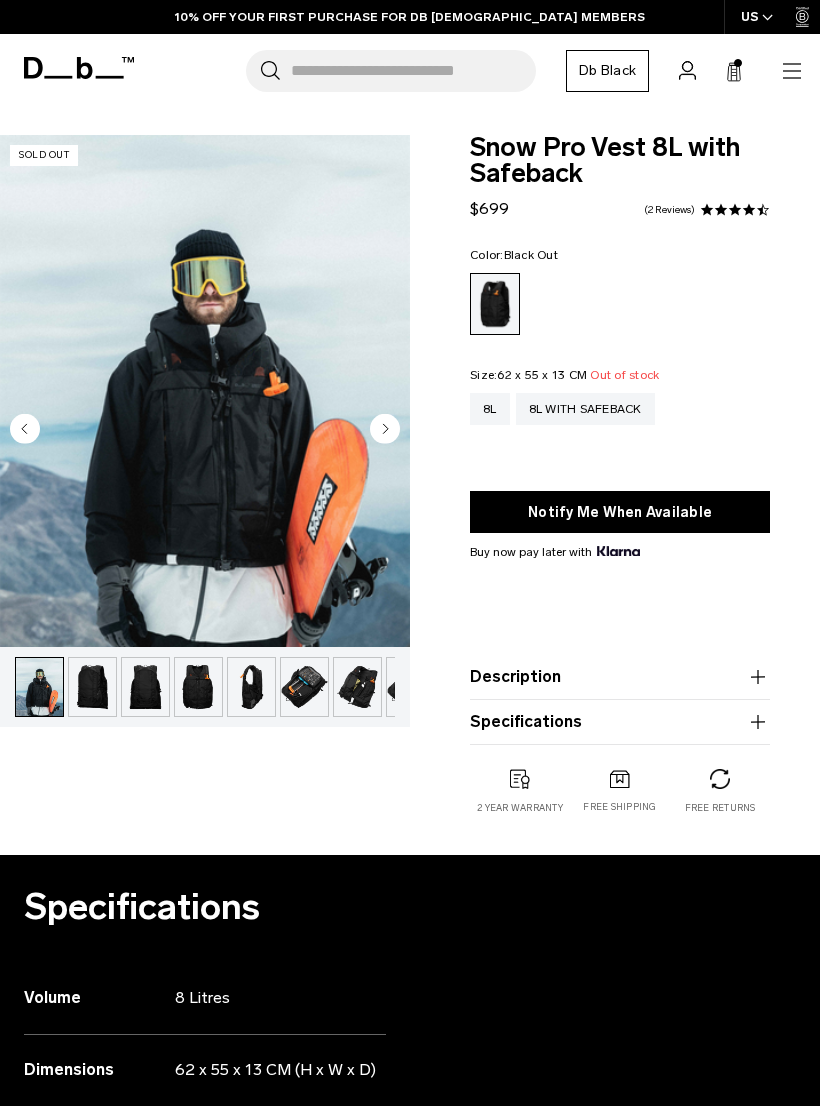 click 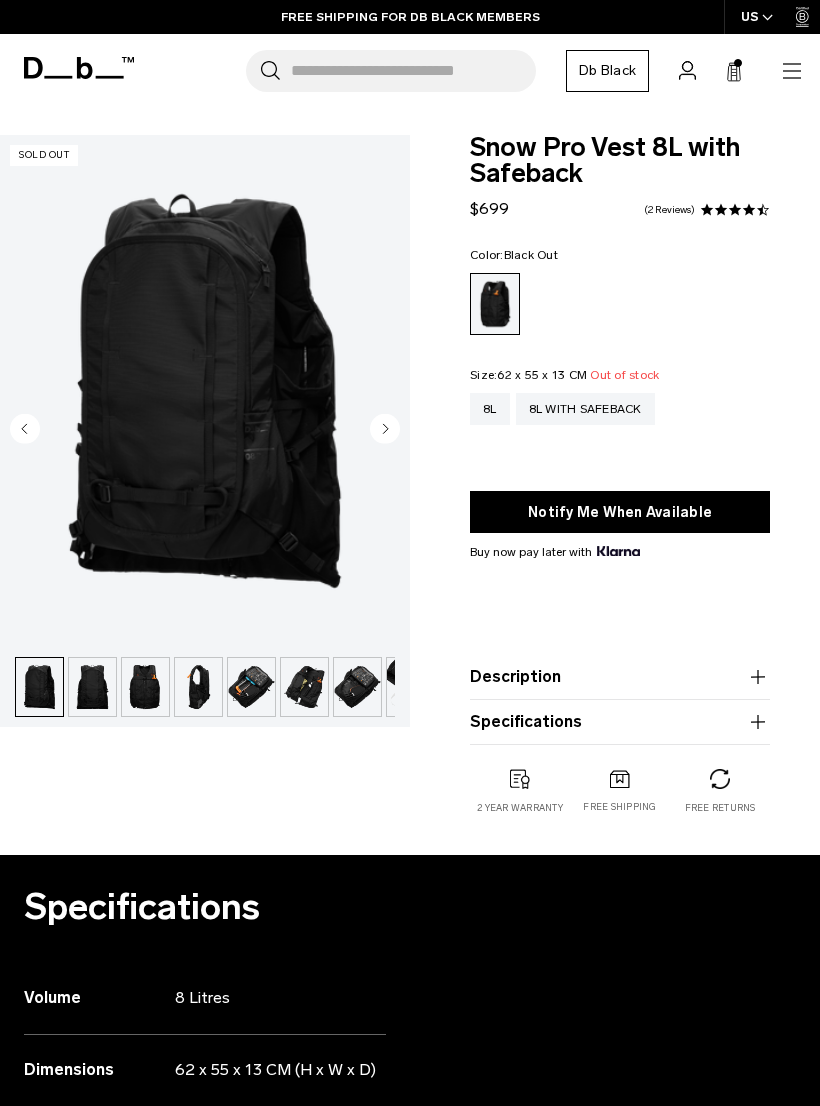 click 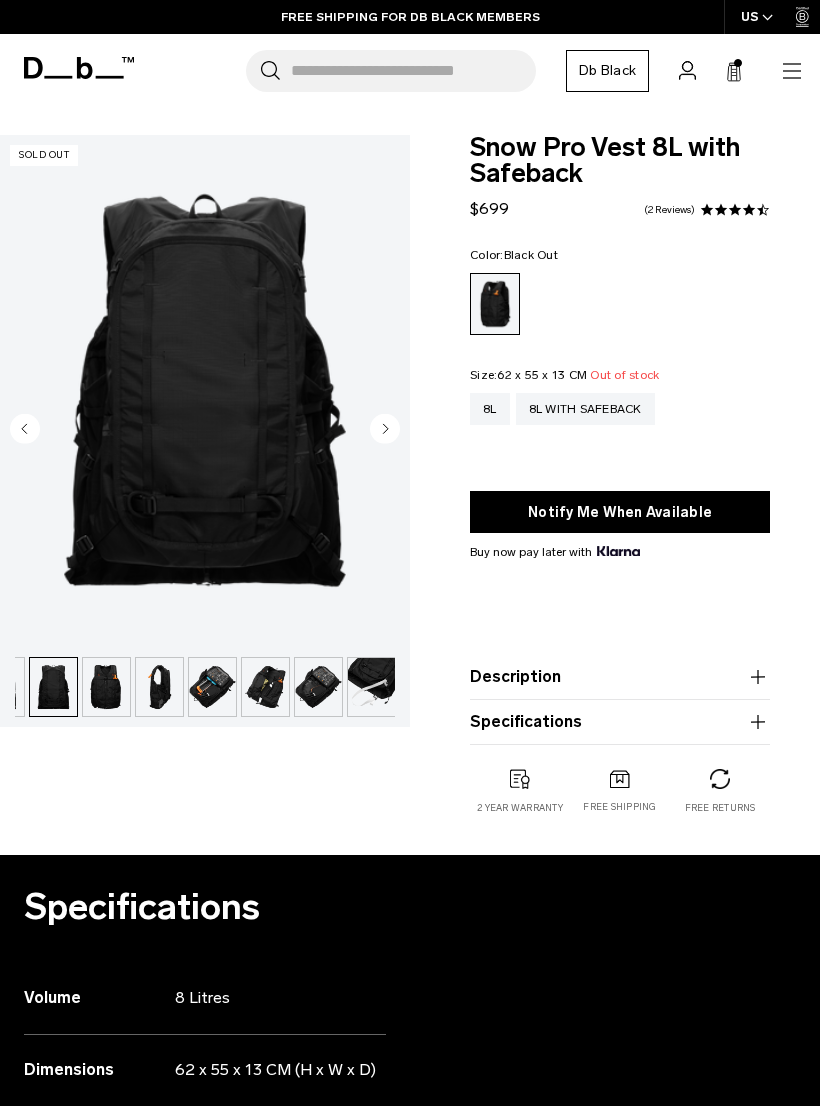 scroll, scrollTop: 0, scrollLeft: 146, axis: horizontal 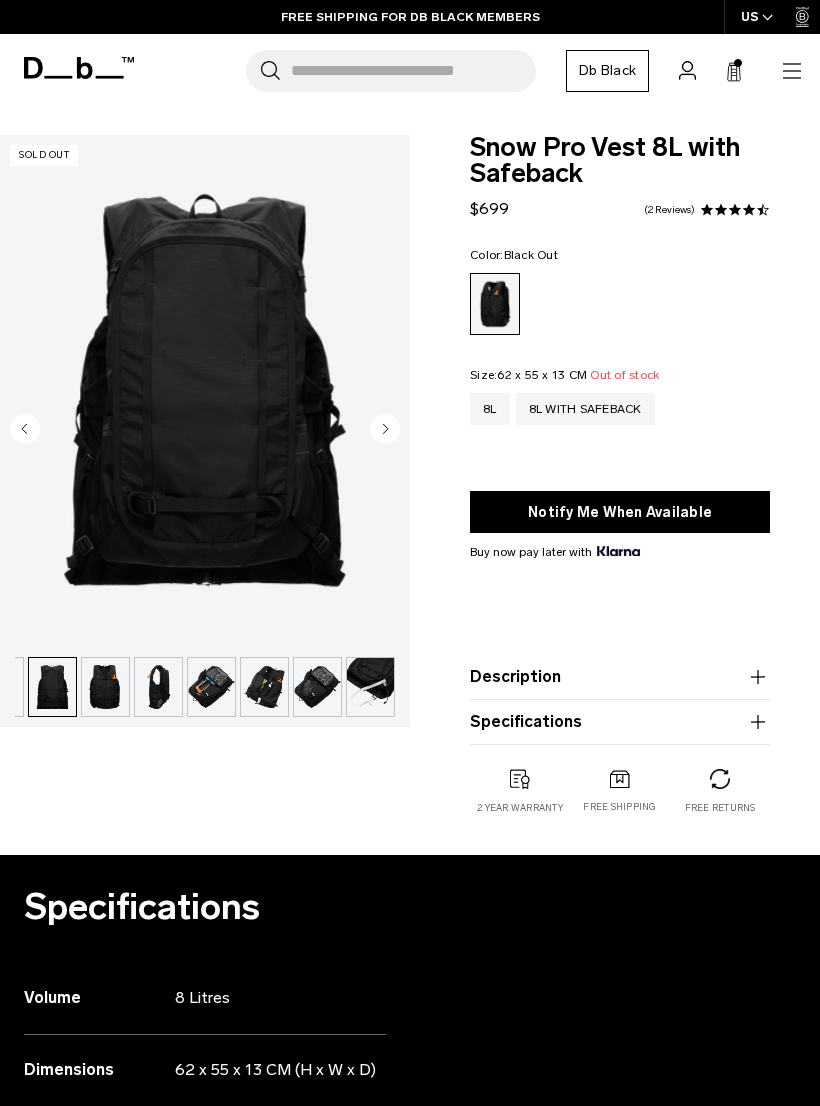 click at bounding box center [205, 391] 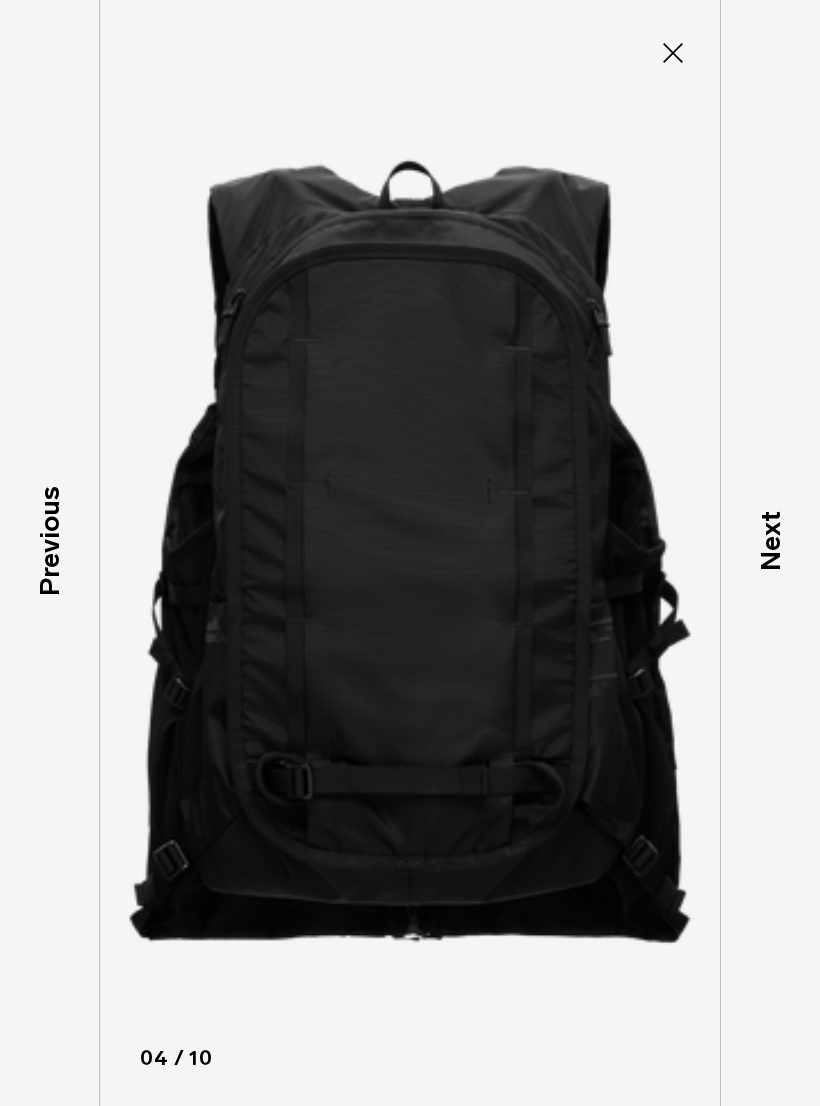 click 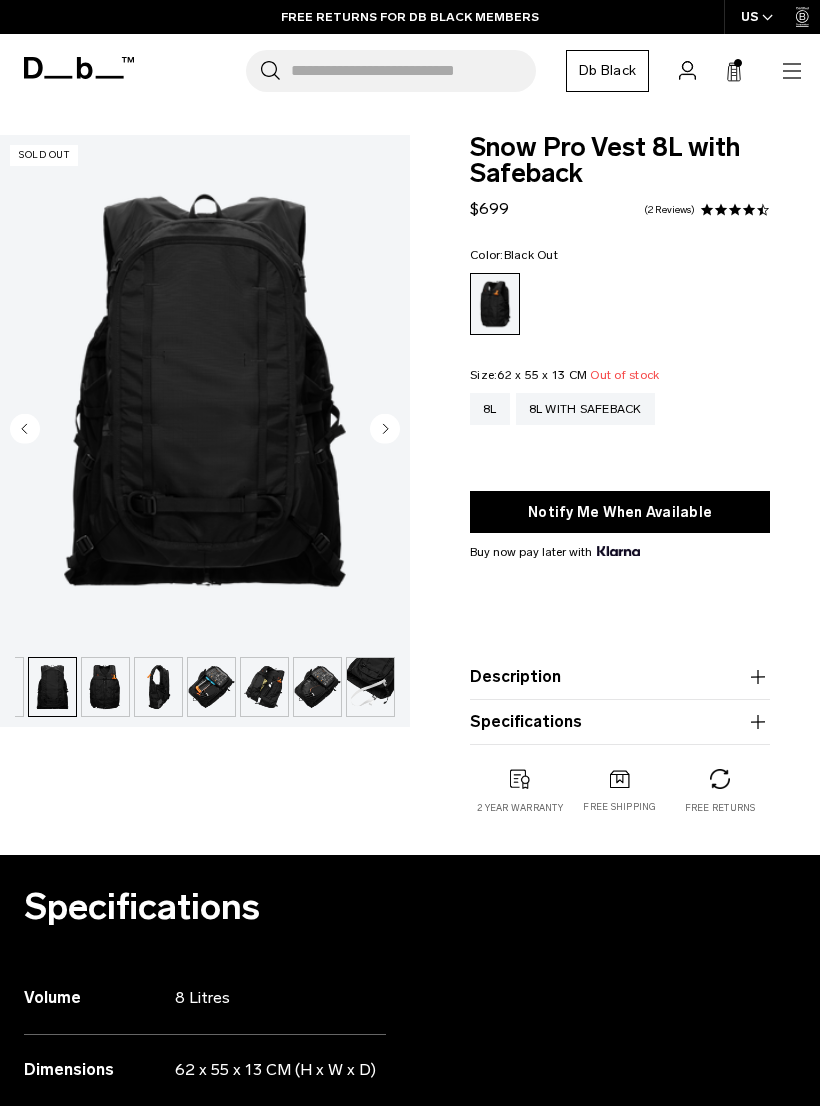 click 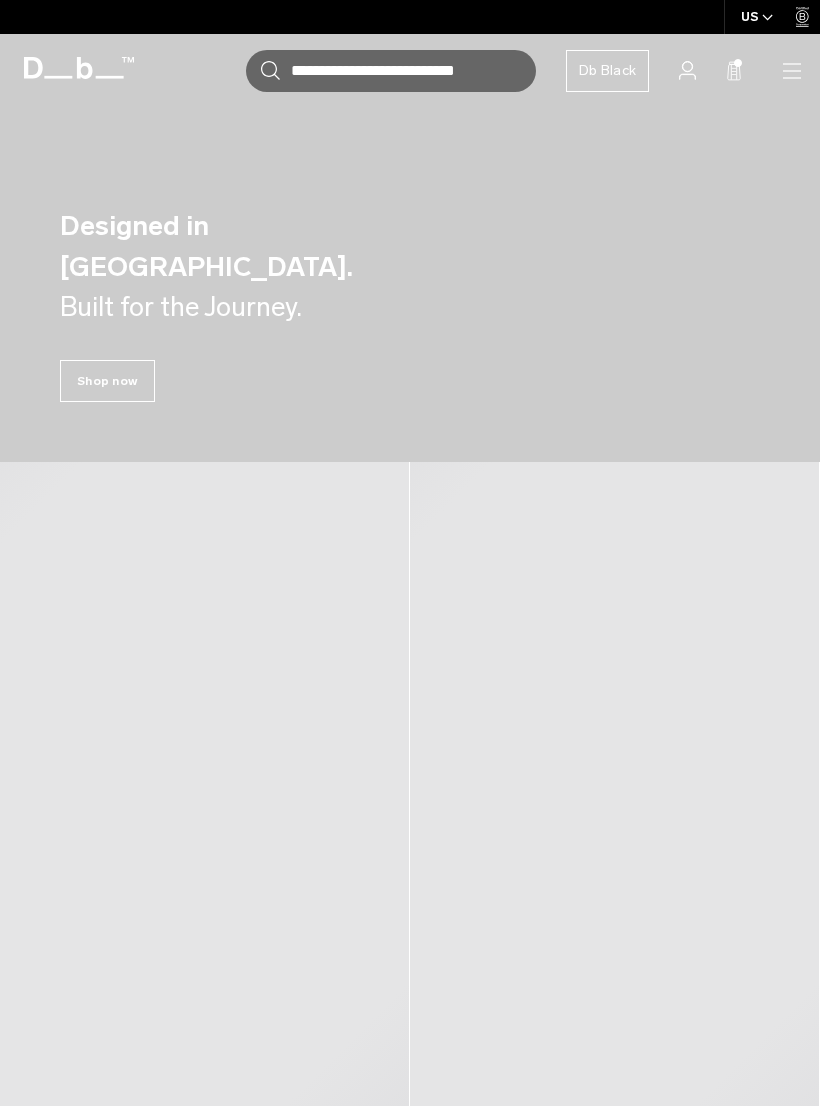 scroll, scrollTop: 0, scrollLeft: 0, axis: both 